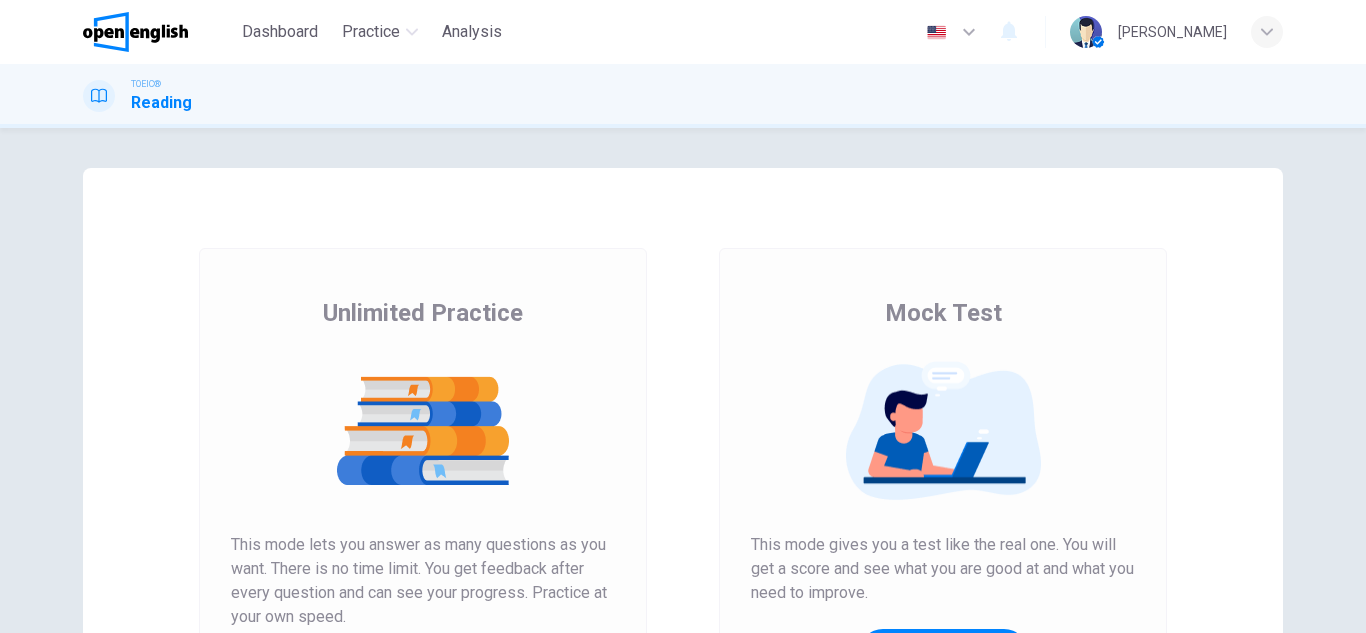 scroll, scrollTop: 0, scrollLeft: 0, axis: both 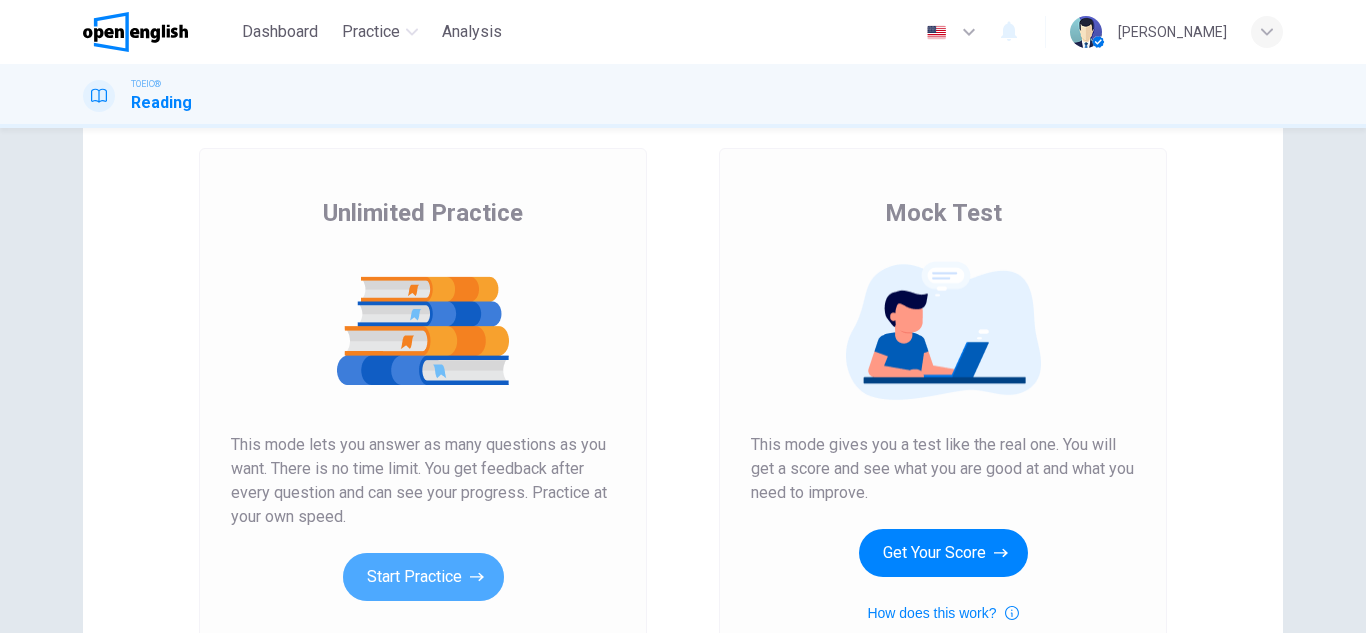 click on "Start Practice" at bounding box center (423, 577) 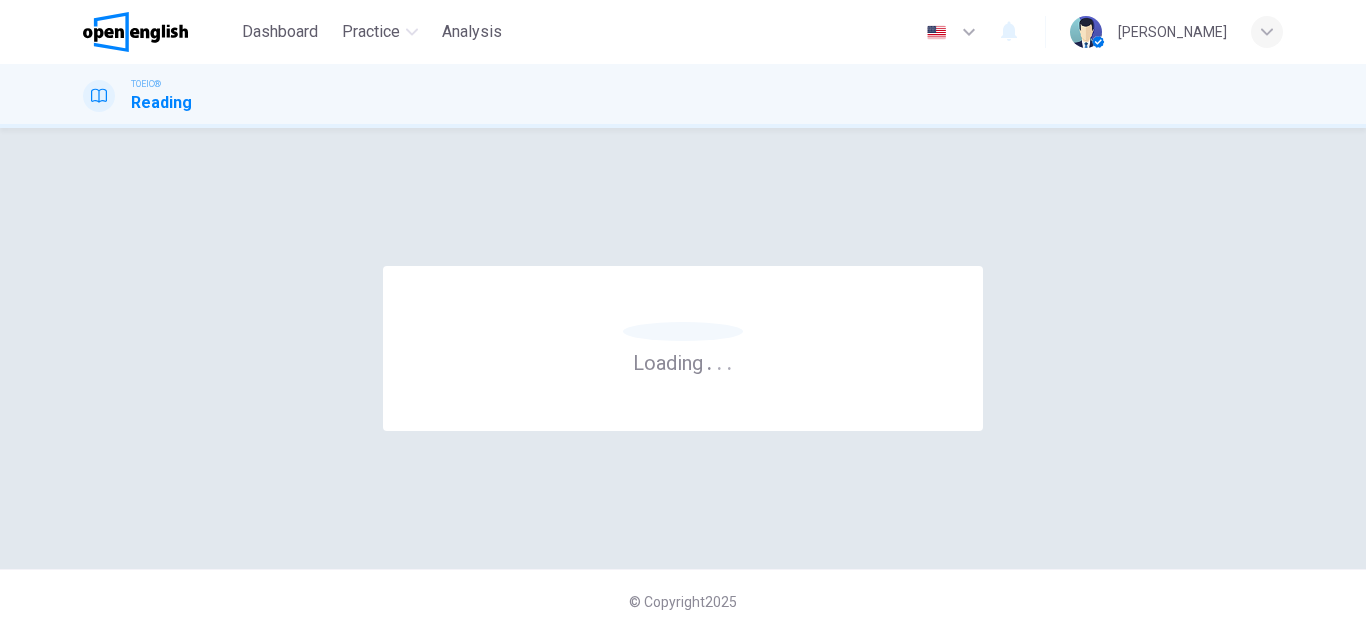 scroll, scrollTop: 0, scrollLeft: 0, axis: both 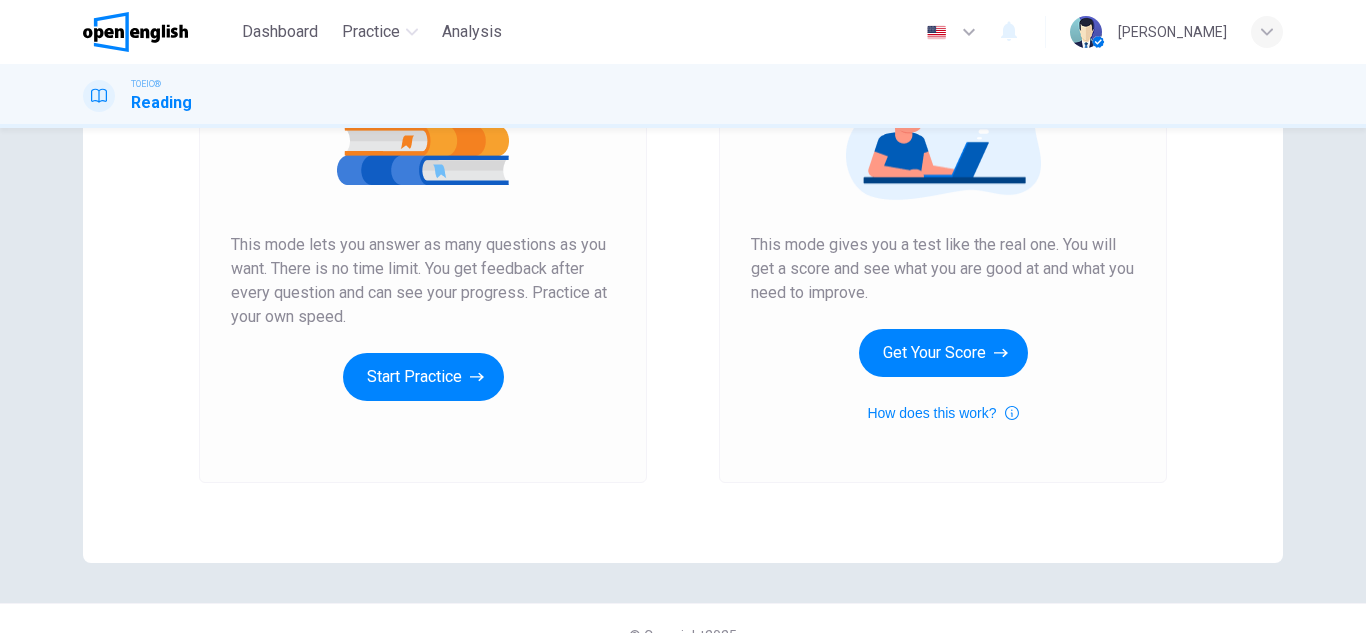 click on "Unlimited Practice This mode lets you answer as many questions as you want. There is no time limit. You get feedback after every question and can see your progress. Practice at your own speed. Start Practice" at bounding box center (423, 215) 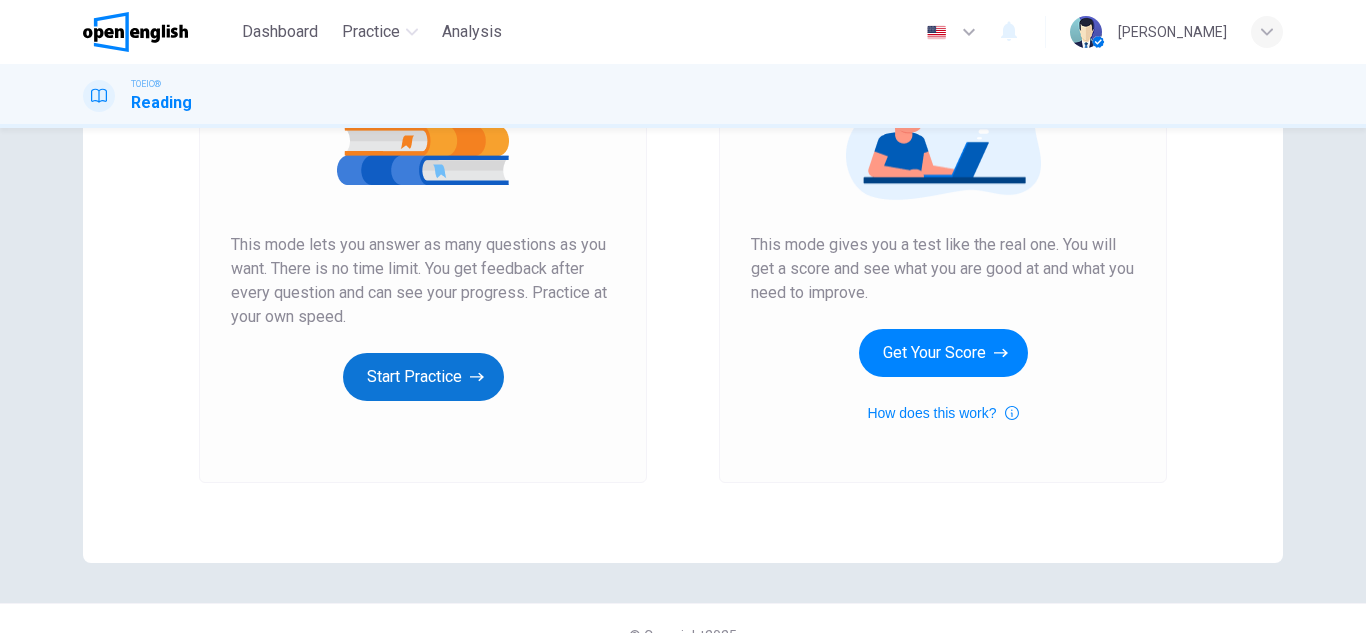 click on "Start Practice" at bounding box center (423, 377) 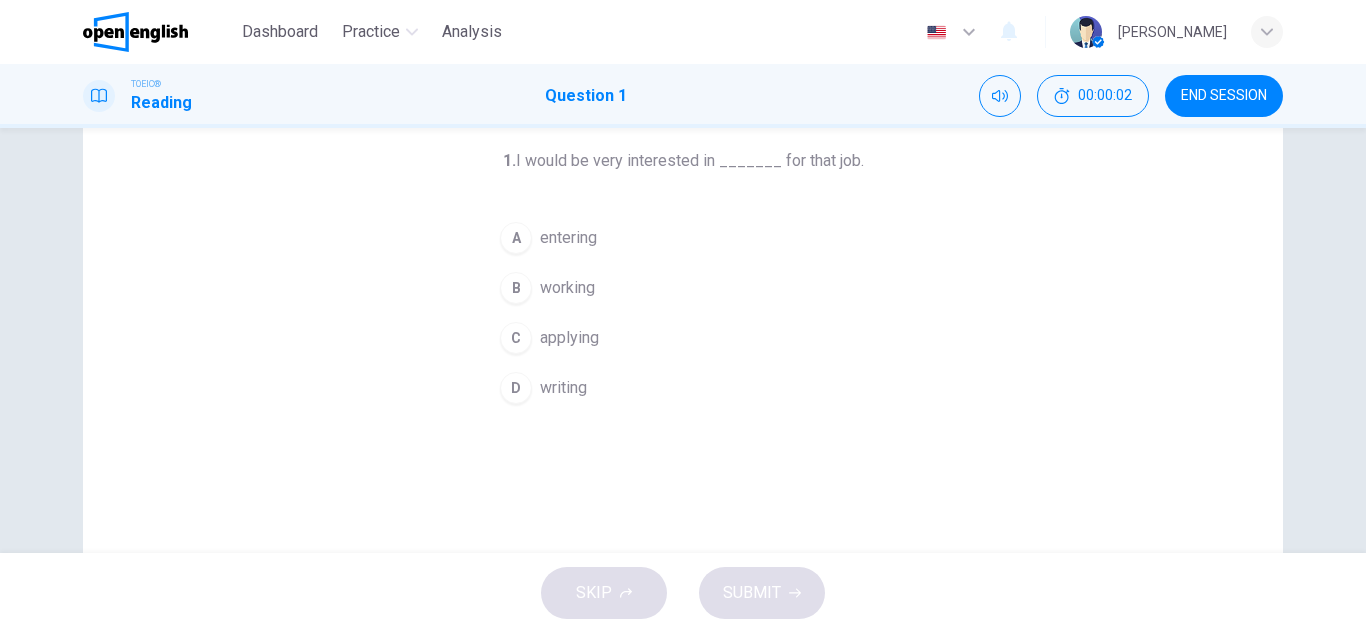 scroll, scrollTop: 100, scrollLeft: 0, axis: vertical 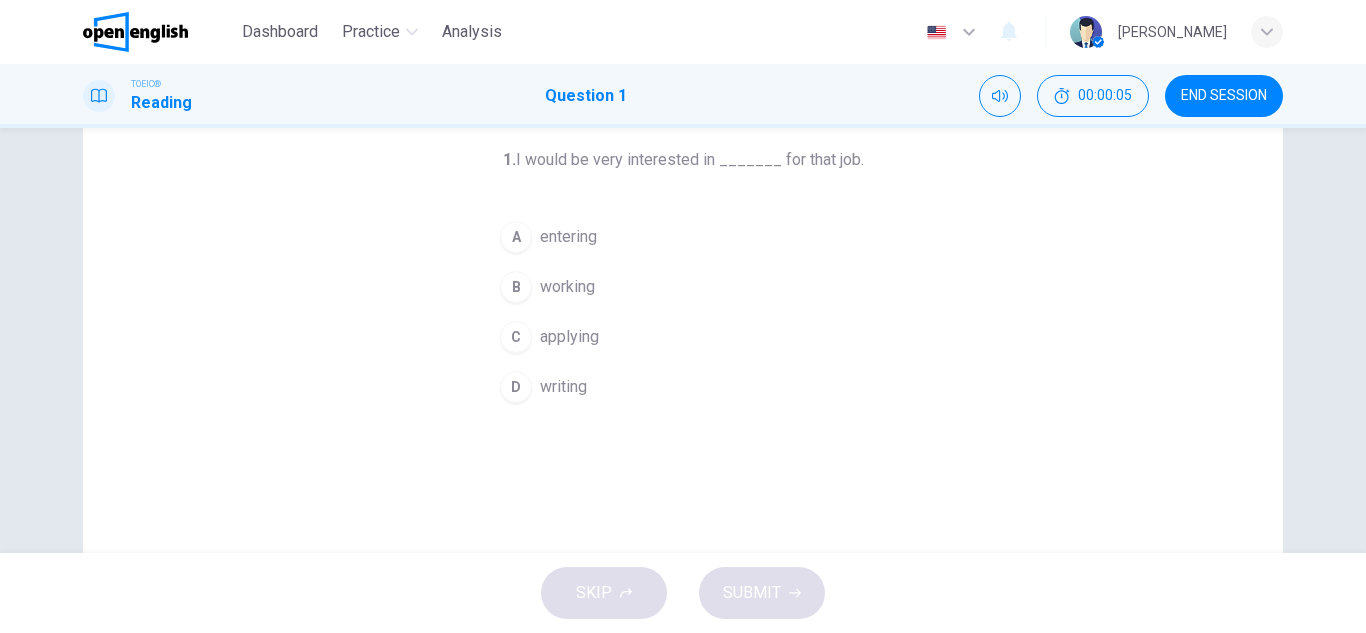 click on "C" at bounding box center [516, 337] 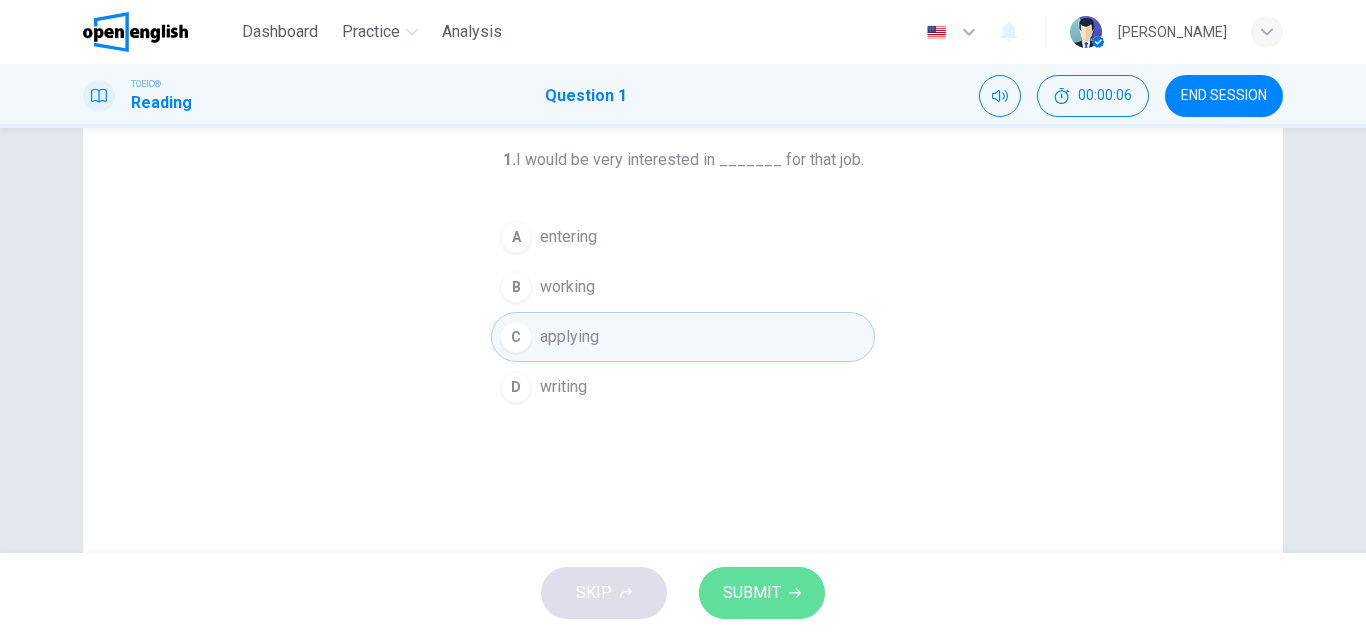 click on "SUBMIT" at bounding box center [762, 593] 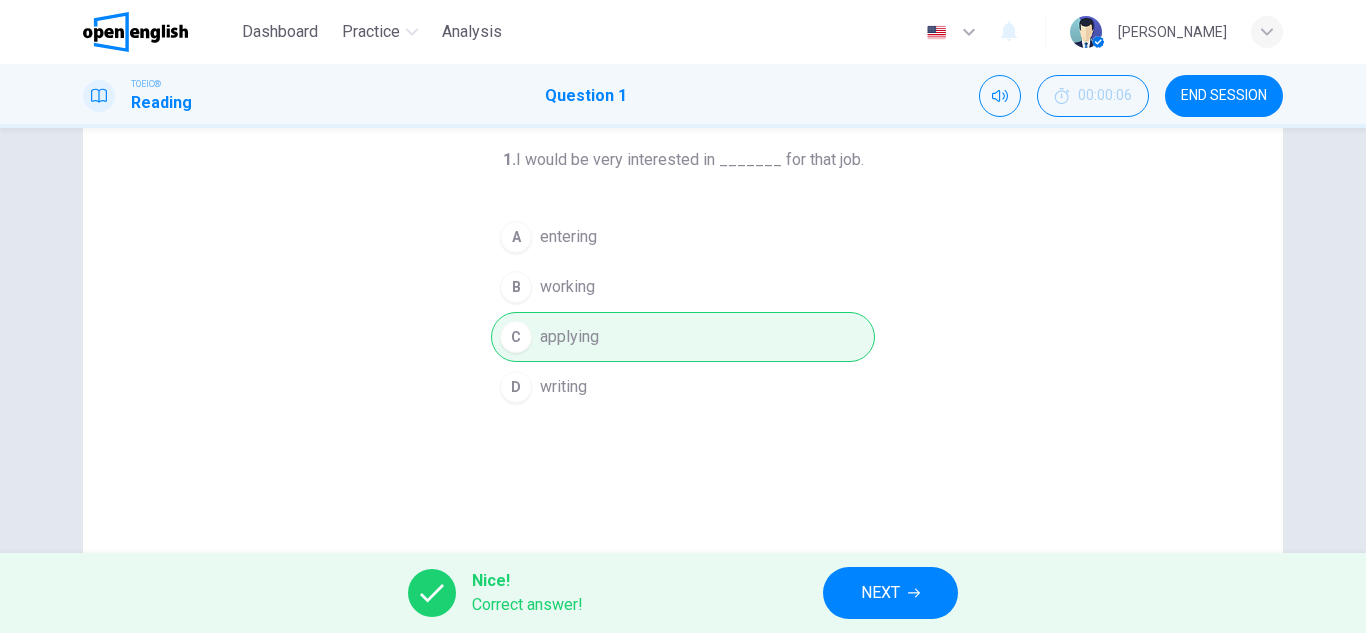 click on "NEXT" at bounding box center (890, 593) 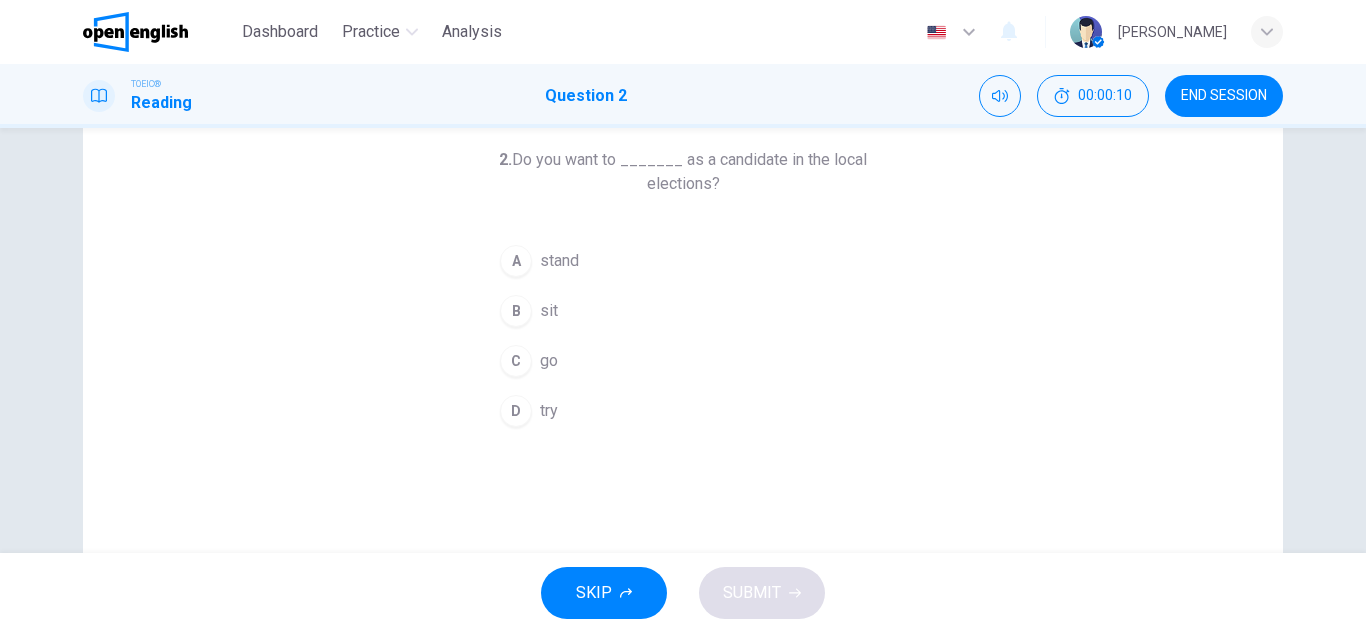 click on "D try" at bounding box center (683, 411) 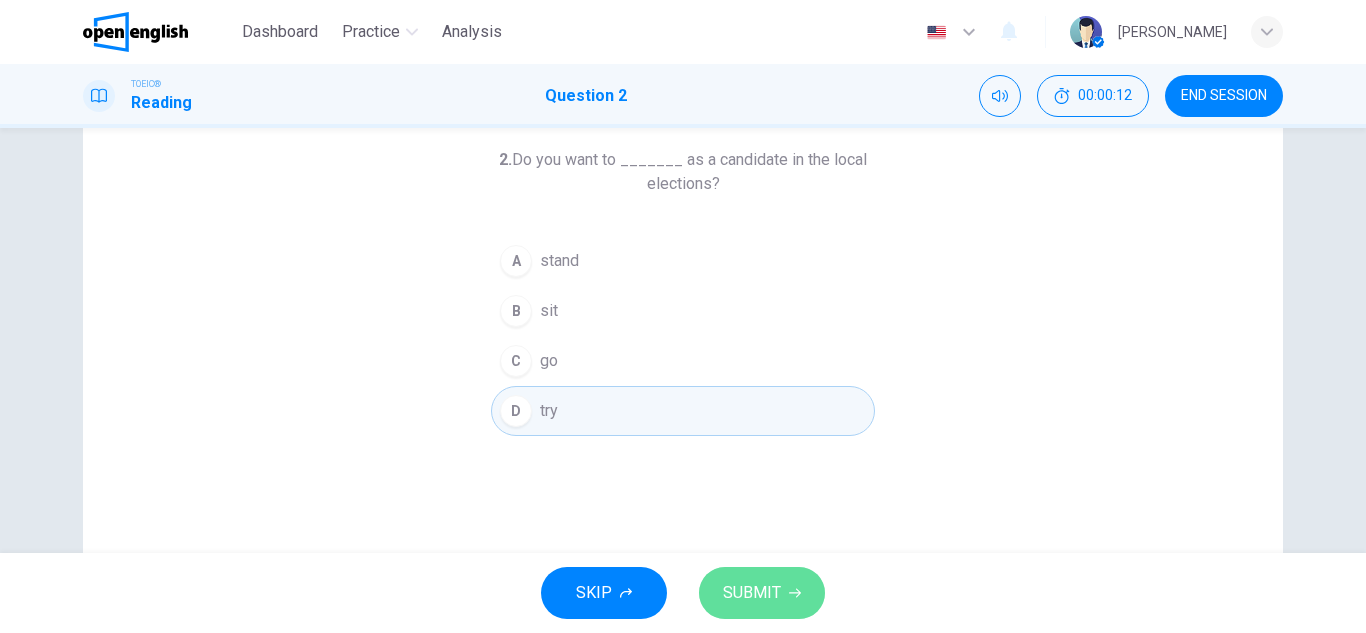 click on "SUBMIT" at bounding box center (762, 593) 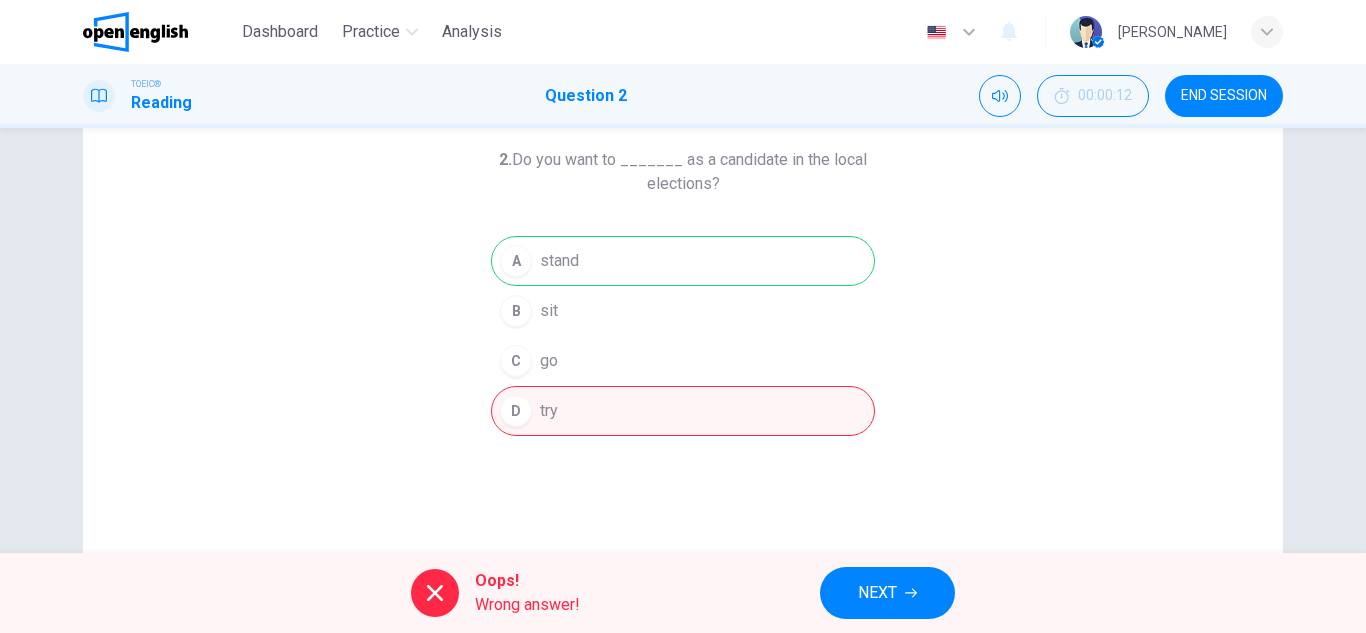 click on "NEXT" at bounding box center (887, 593) 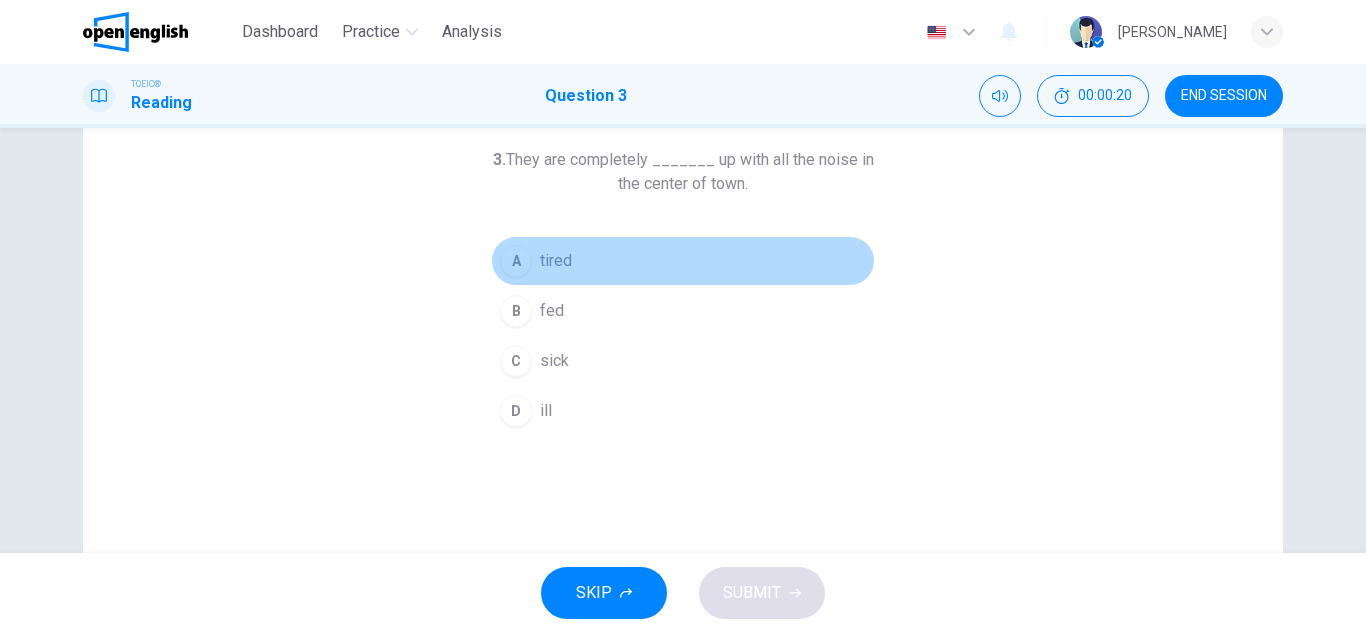 click on "tired" at bounding box center [556, 261] 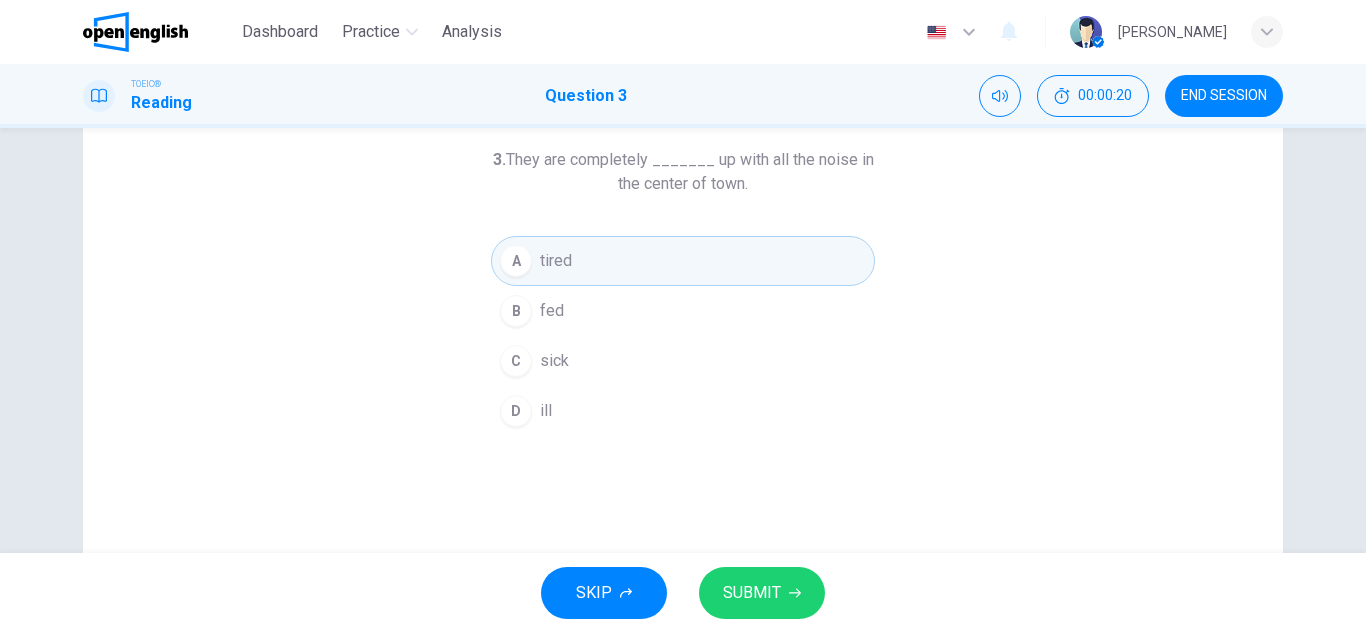 click on "Dashboard Practice Analysis English ** ​ [PERSON_NAME] TOEIC® Reading Question 3 00:00:20 END SESSION 3.  They are completely _______ up with all the noise in the center of town.  A tired B fed C sick D ill SKIP SUBMIT" at bounding box center (683, 316) 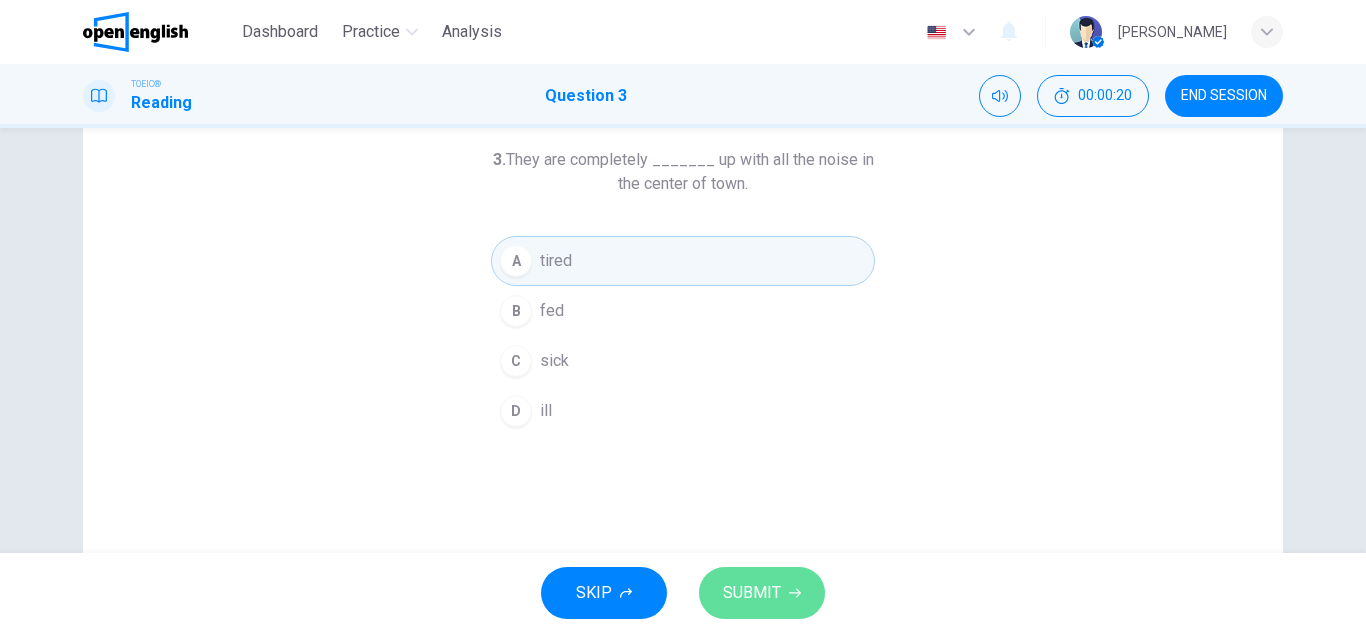 click on "SUBMIT" at bounding box center (762, 593) 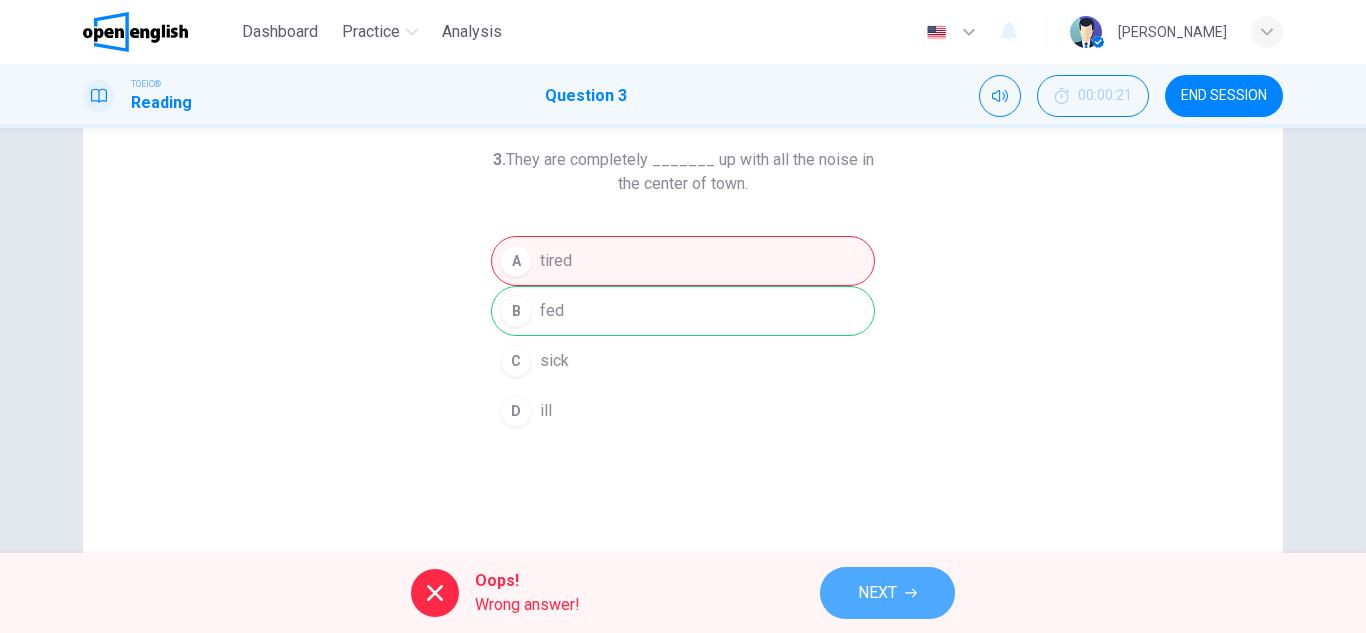 click on "NEXT" at bounding box center (887, 593) 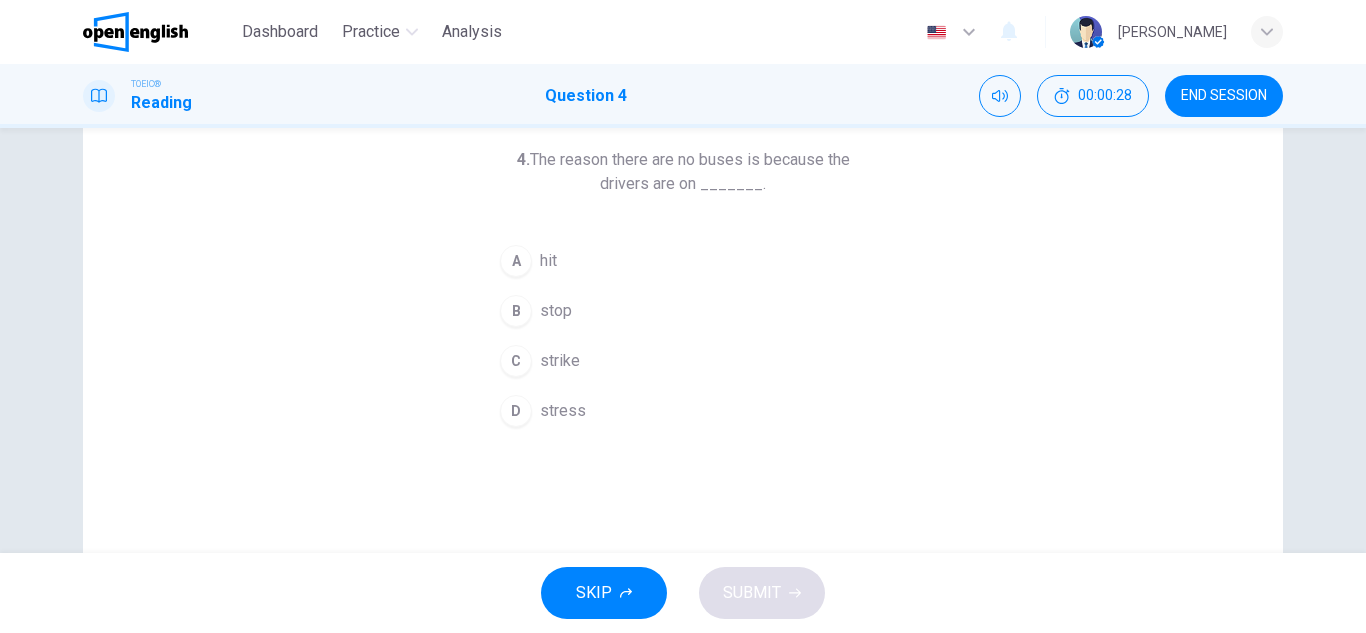 click on "strike" at bounding box center (560, 361) 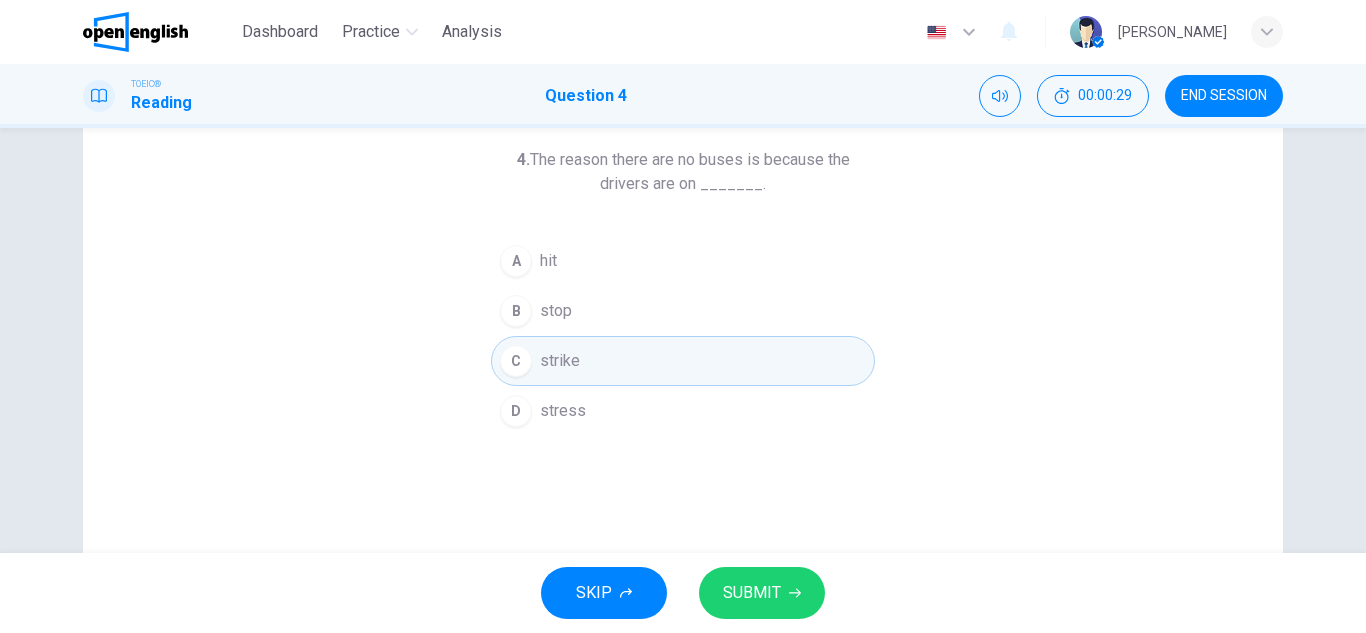 click on "SUBMIT" at bounding box center [762, 593] 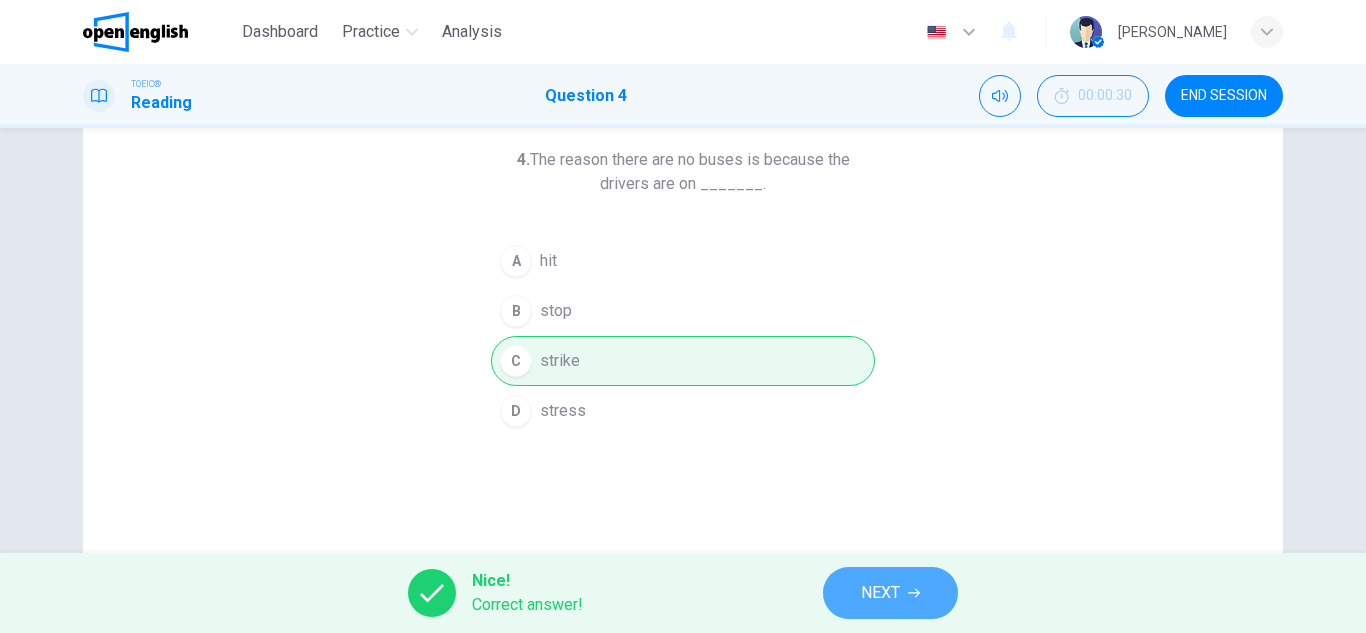 click on "NEXT" at bounding box center (880, 593) 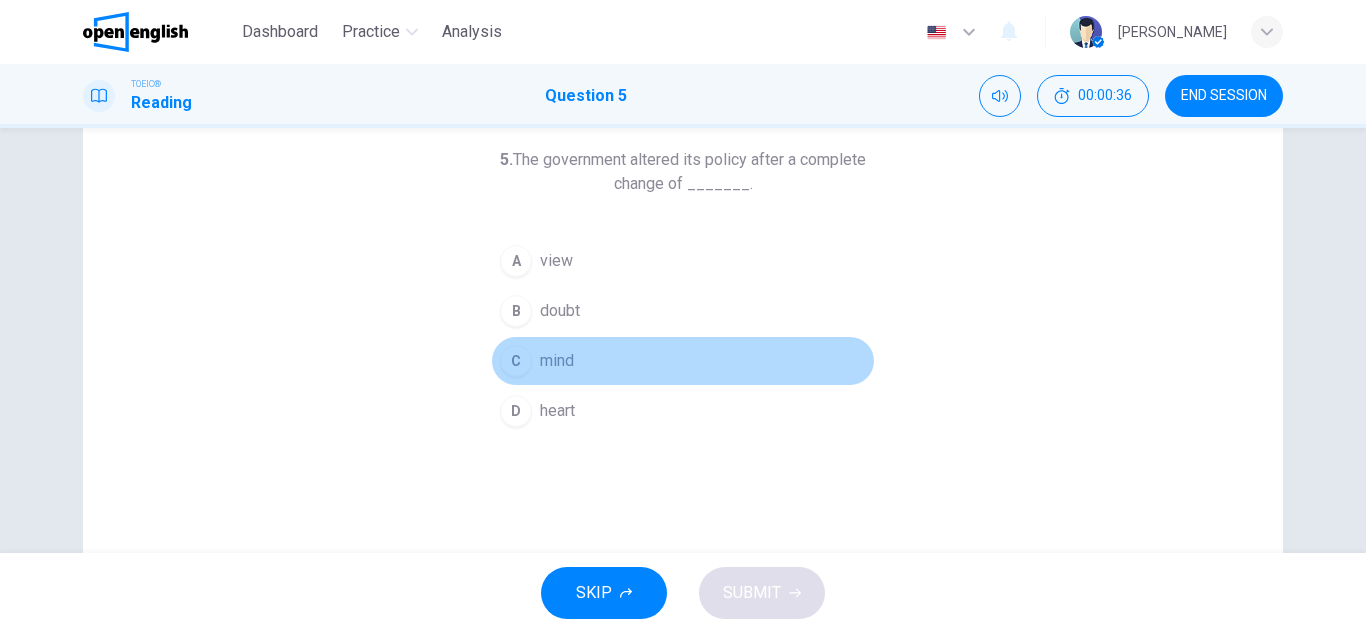 click on "C mind" at bounding box center (683, 361) 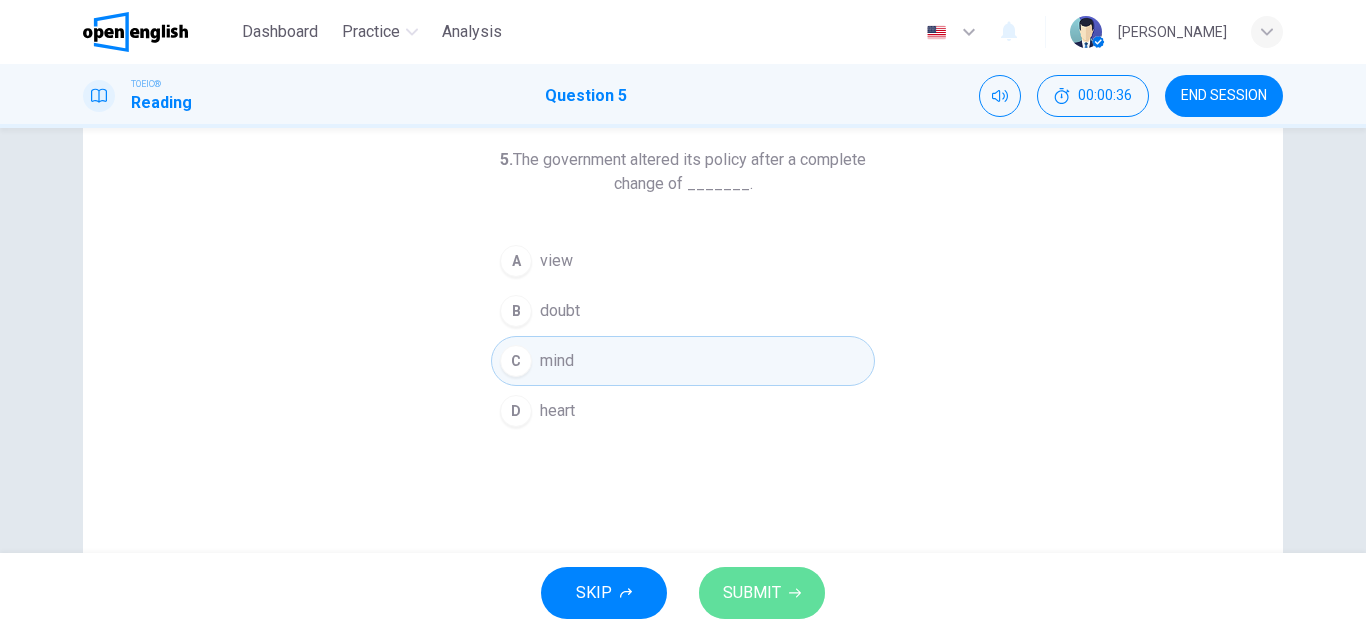 click on "SUBMIT" at bounding box center [752, 593] 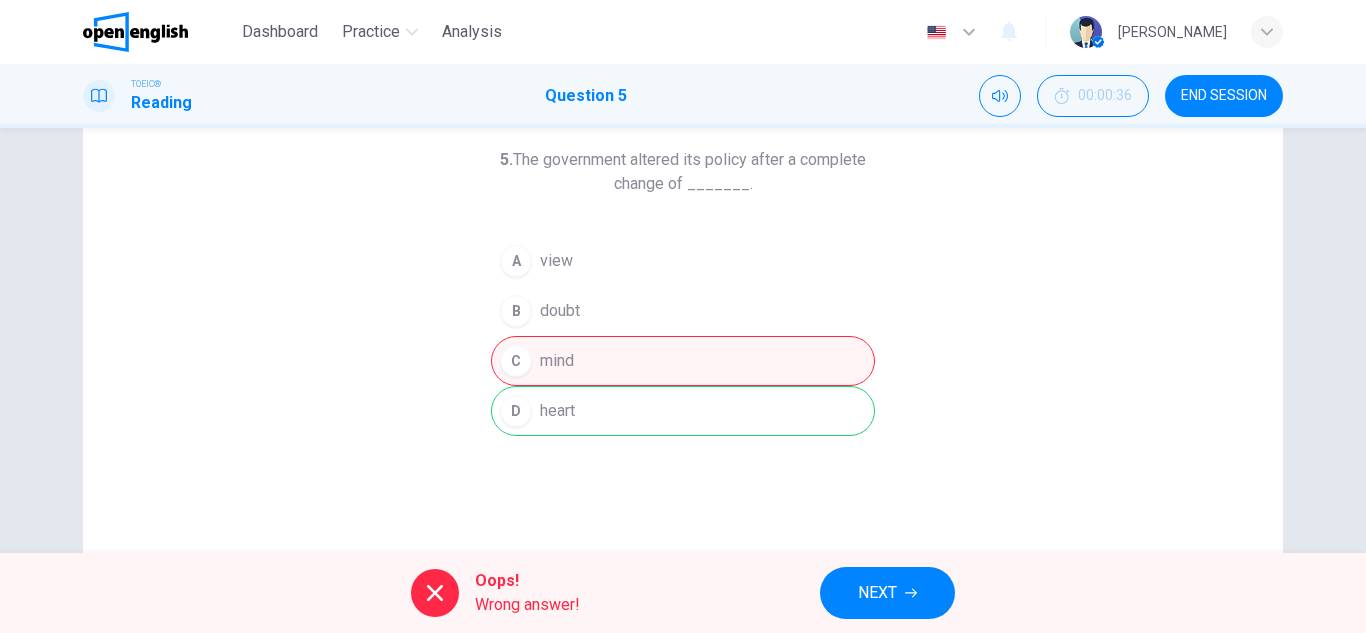 click on "NEXT" at bounding box center [877, 593] 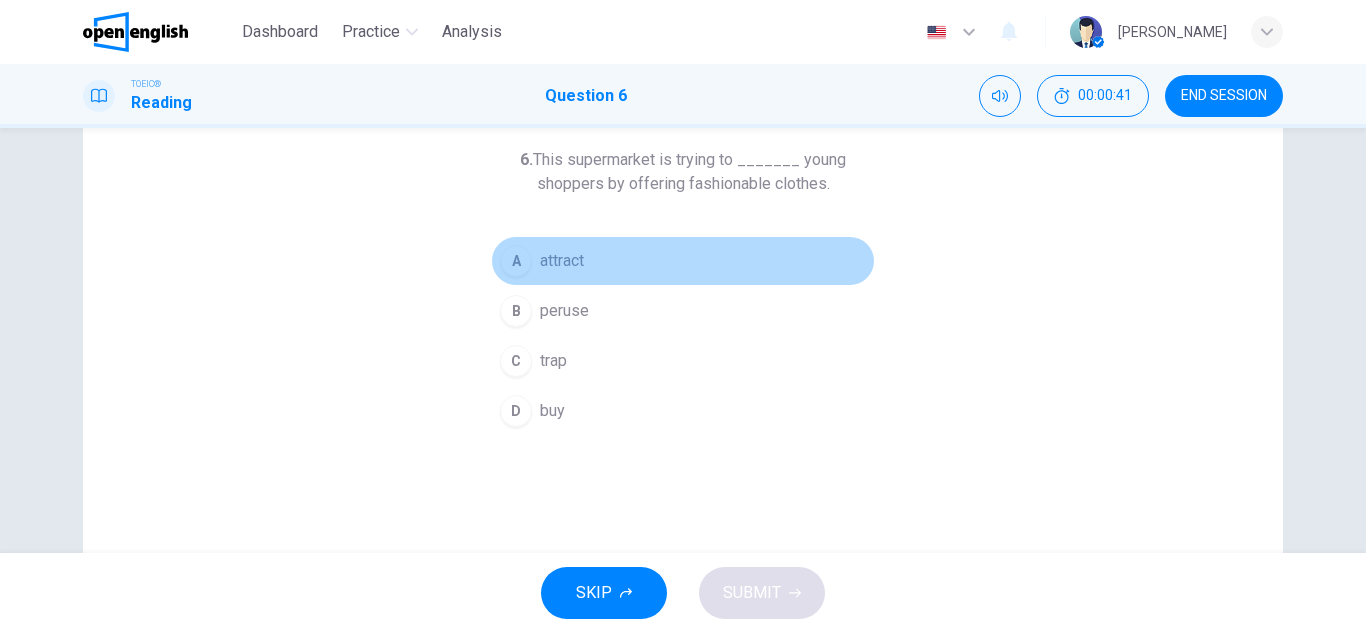 click on "A attract" at bounding box center [683, 261] 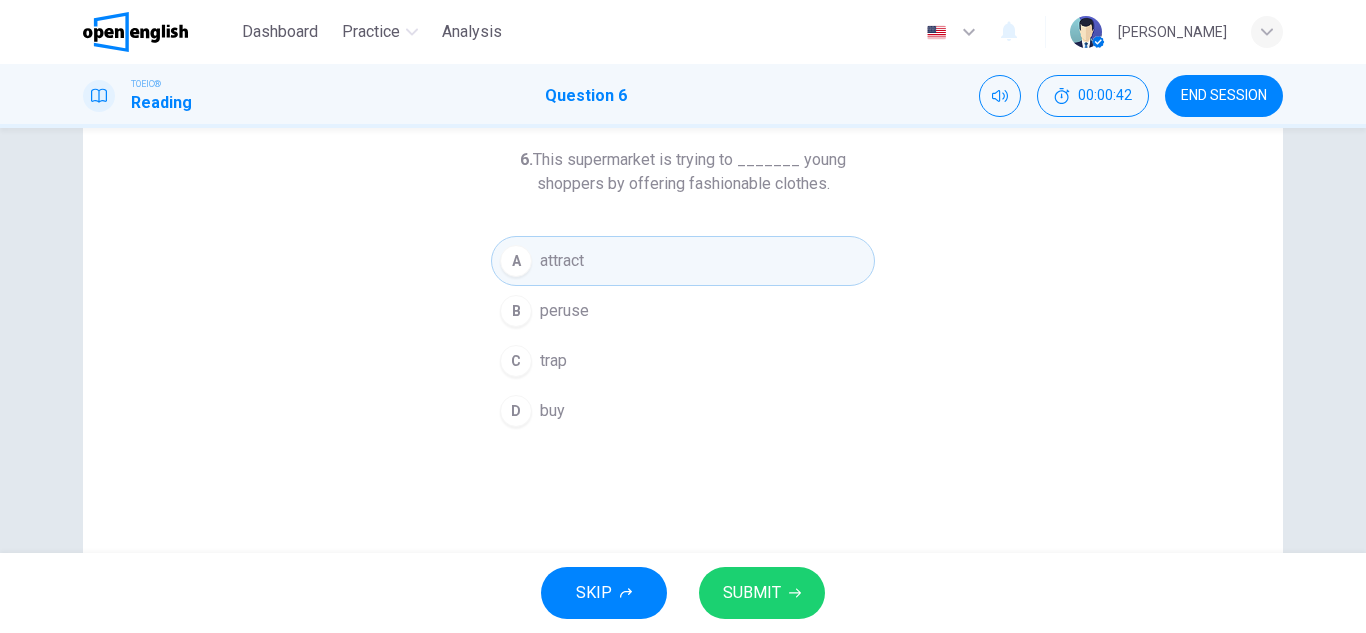 click on "SUBMIT" at bounding box center (762, 593) 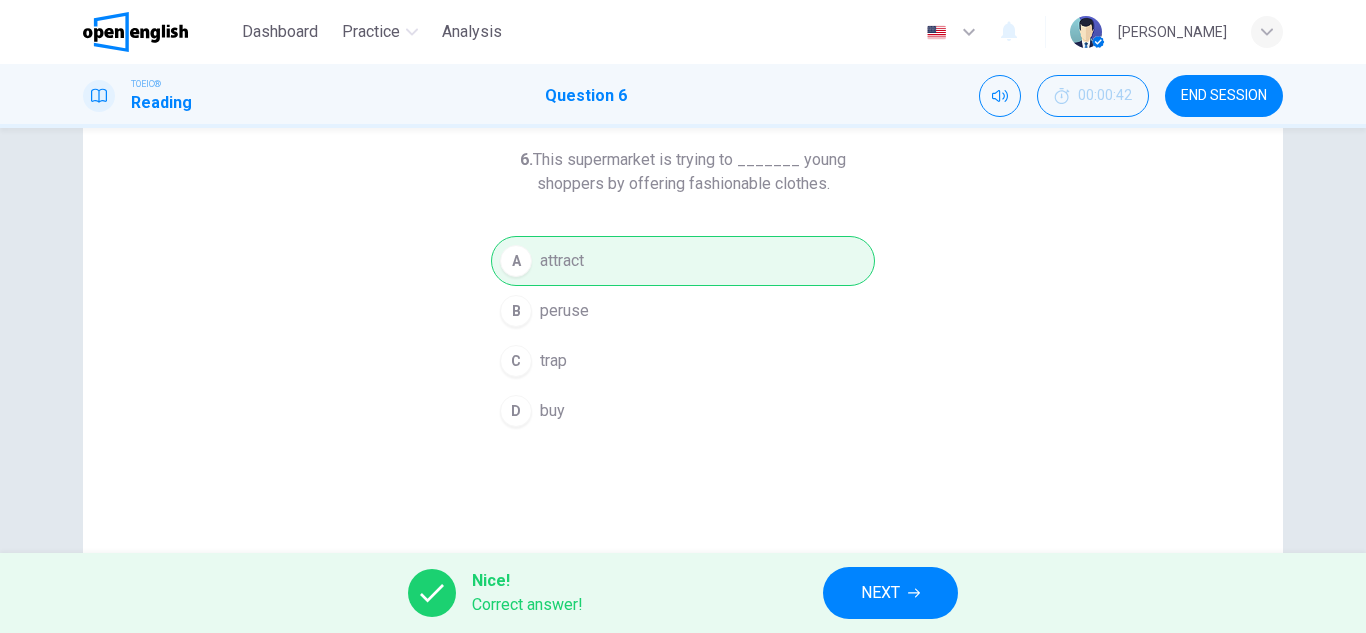 click on "NEXT" at bounding box center [890, 593] 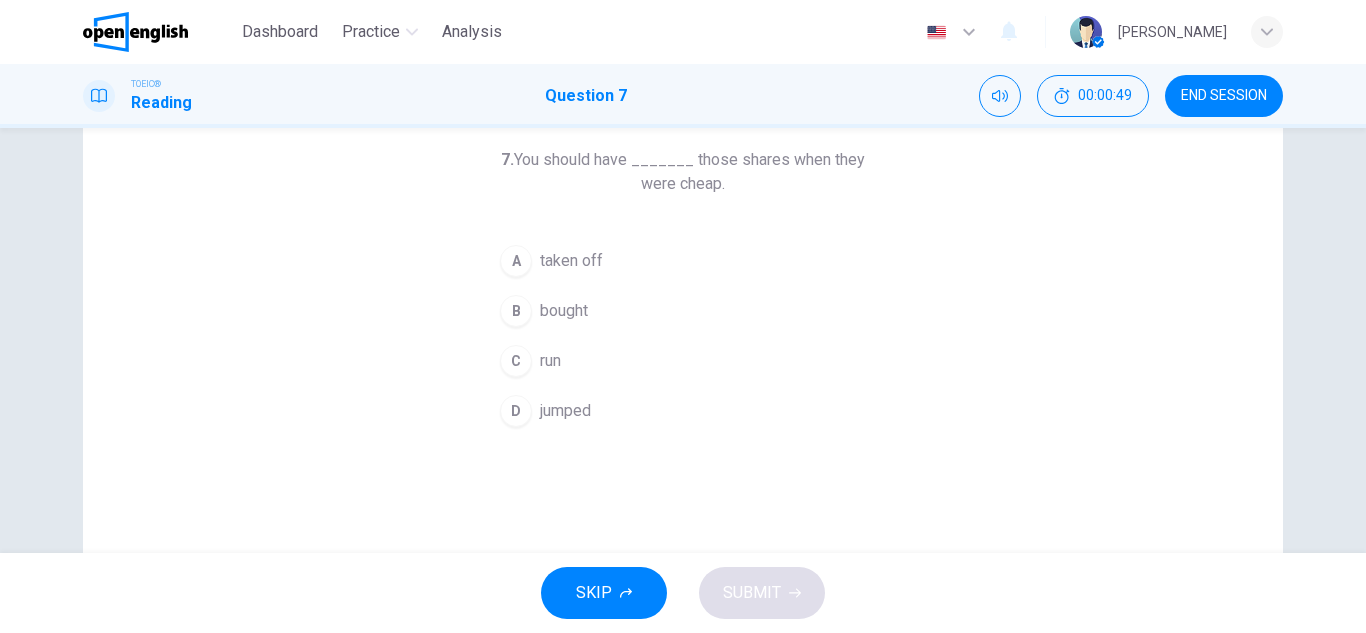 click on "bought" at bounding box center [564, 311] 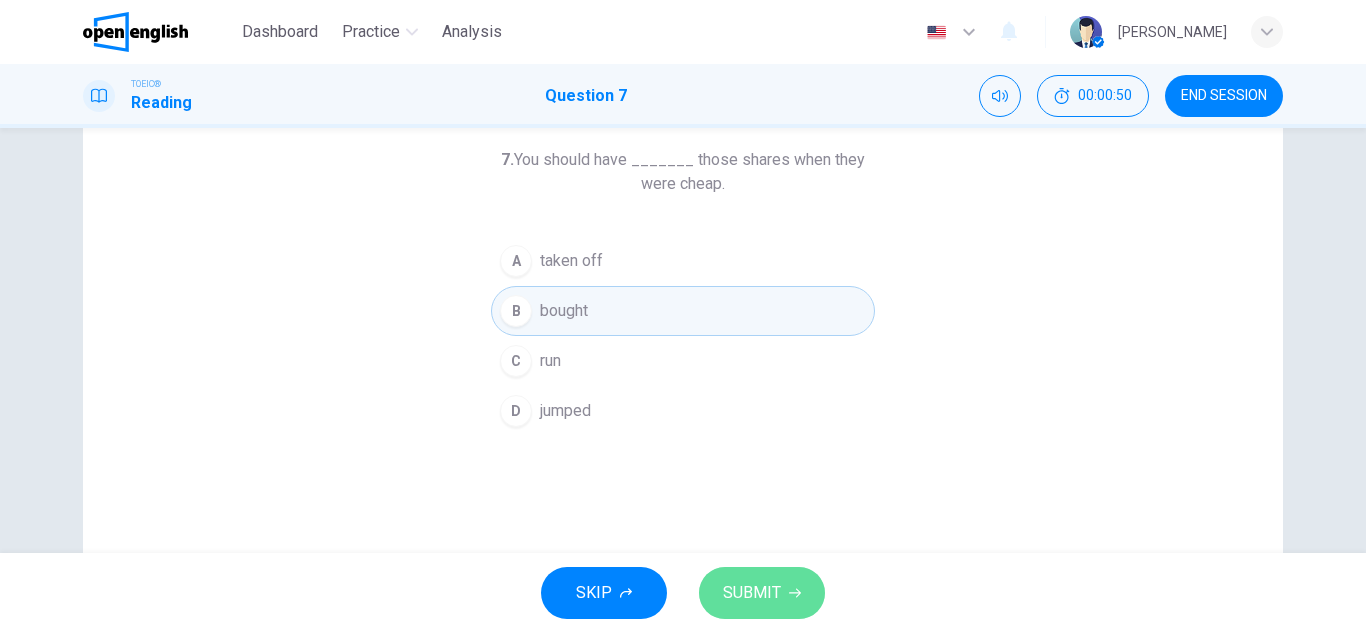 click on "SUBMIT" at bounding box center (752, 593) 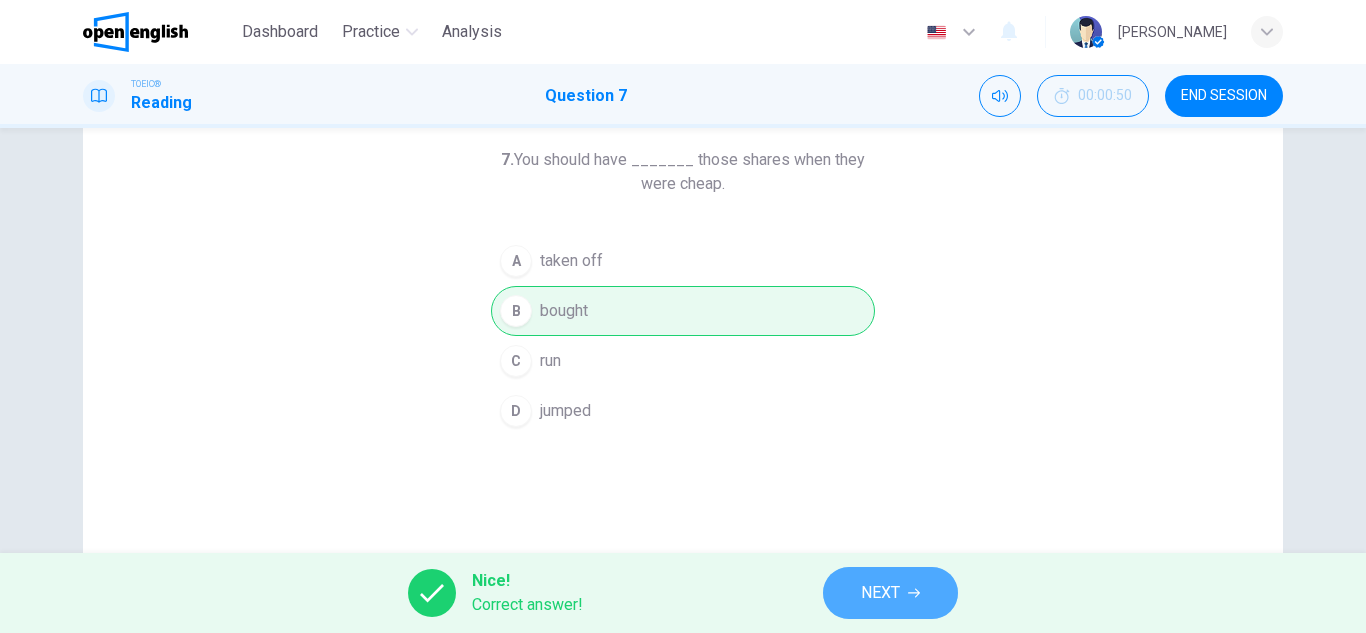 click on "NEXT" at bounding box center (890, 593) 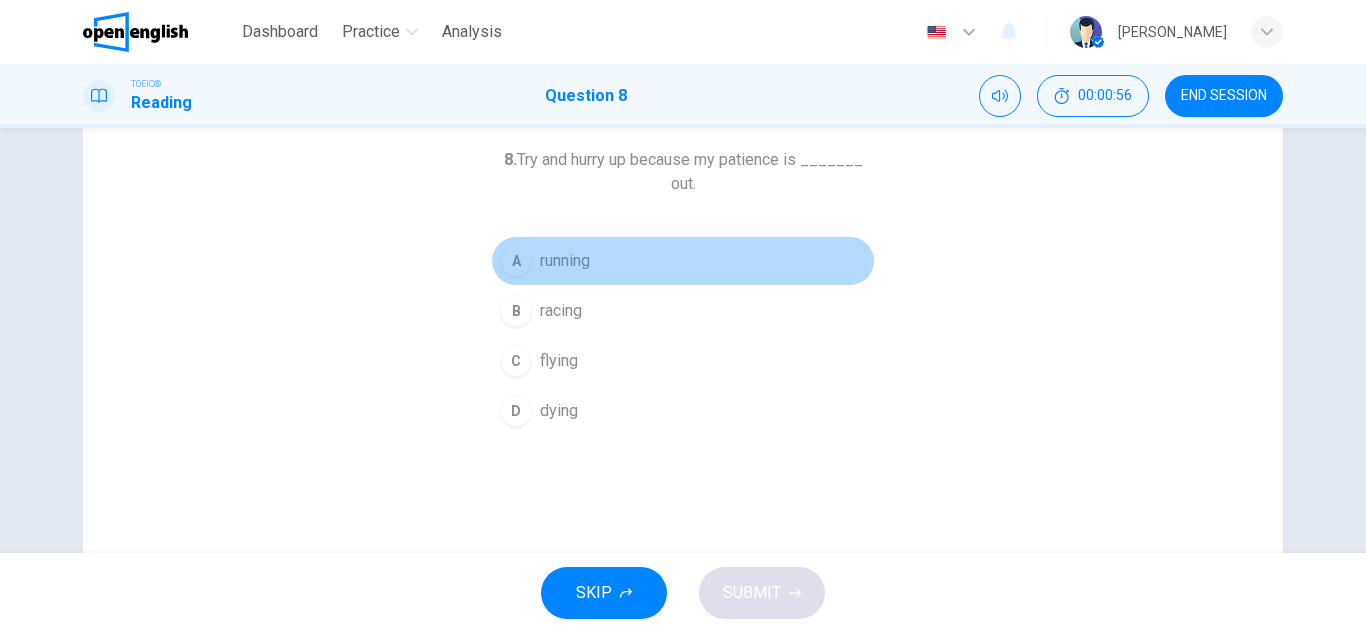click on "running" at bounding box center [565, 261] 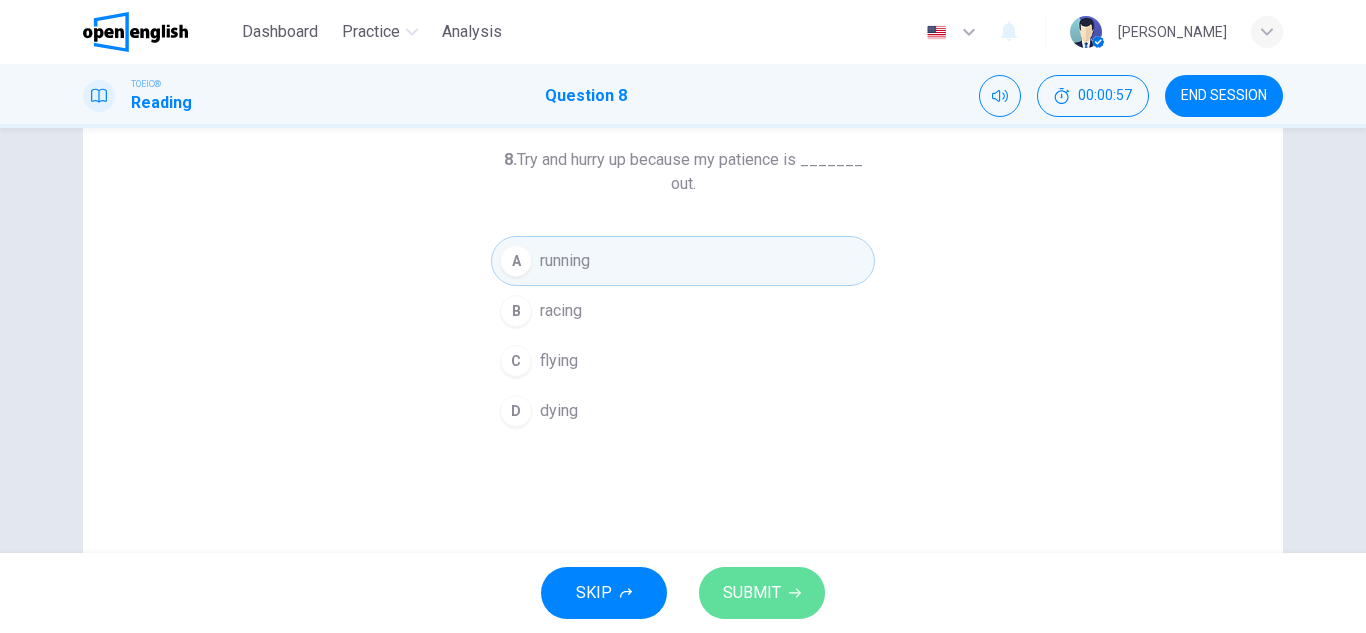 click on "SUBMIT" at bounding box center [752, 593] 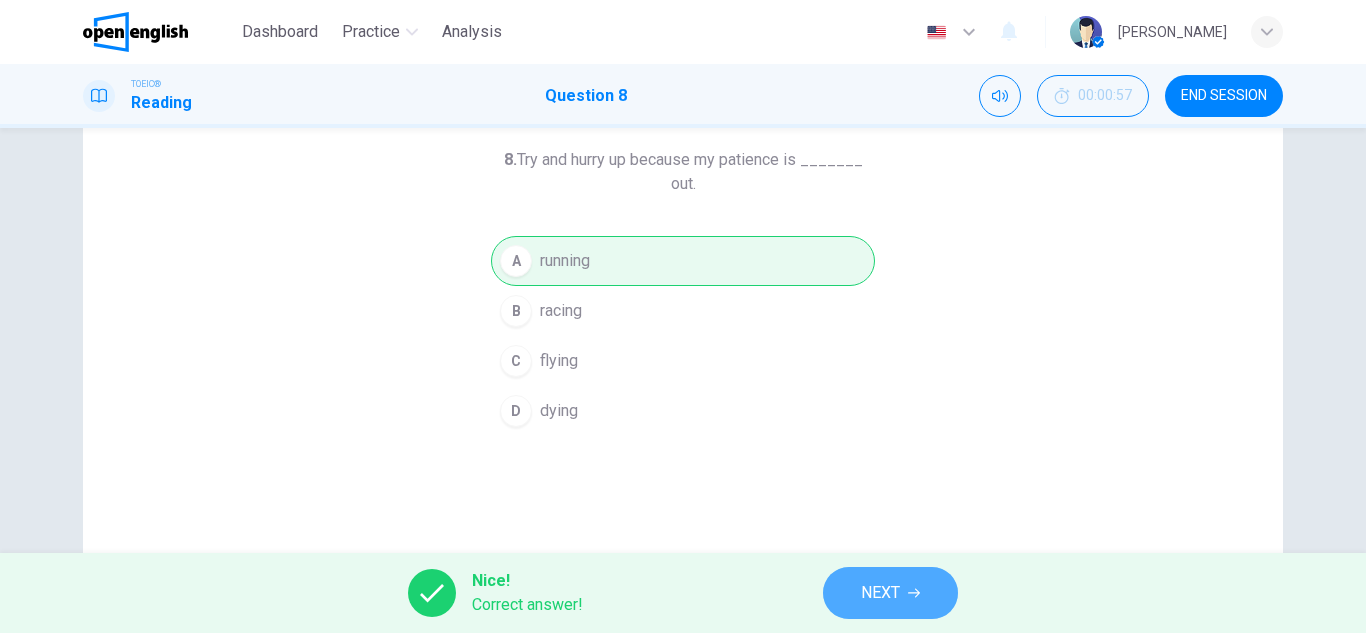 click on "NEXT" at bounding box center (880, 593) 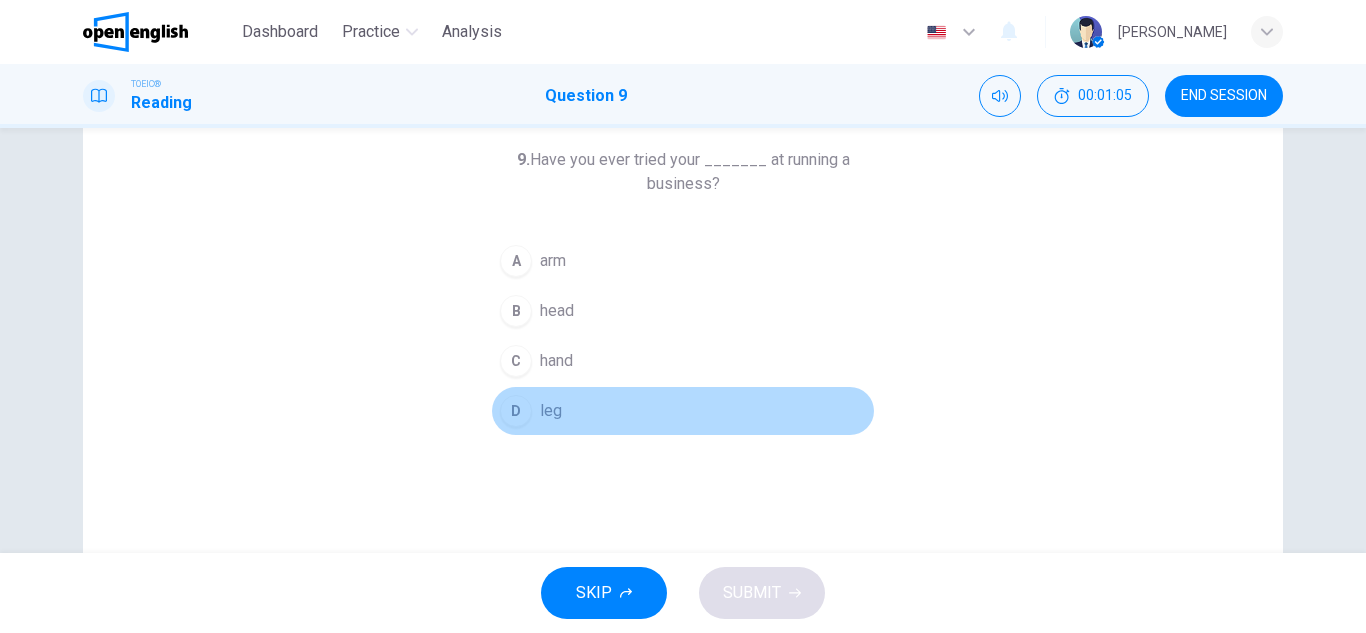 click on "leg" at bounding box center [551, 411] 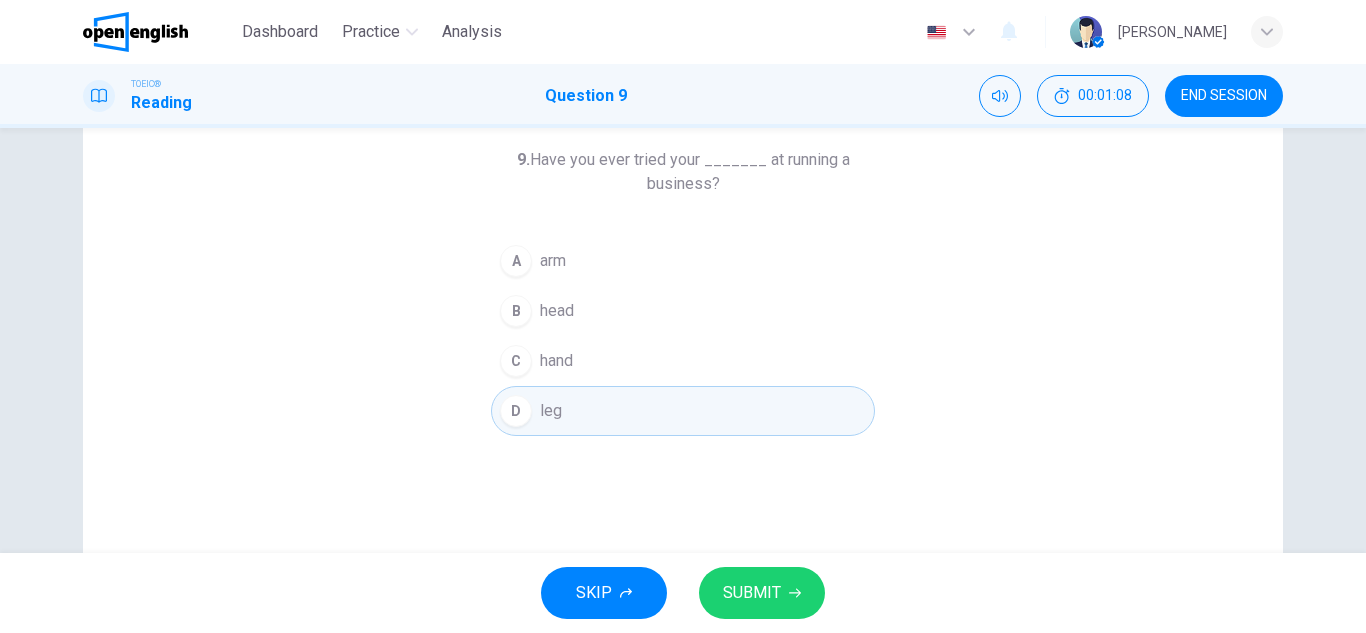 click on "SUBMIT" at bounding box center (752, 593) 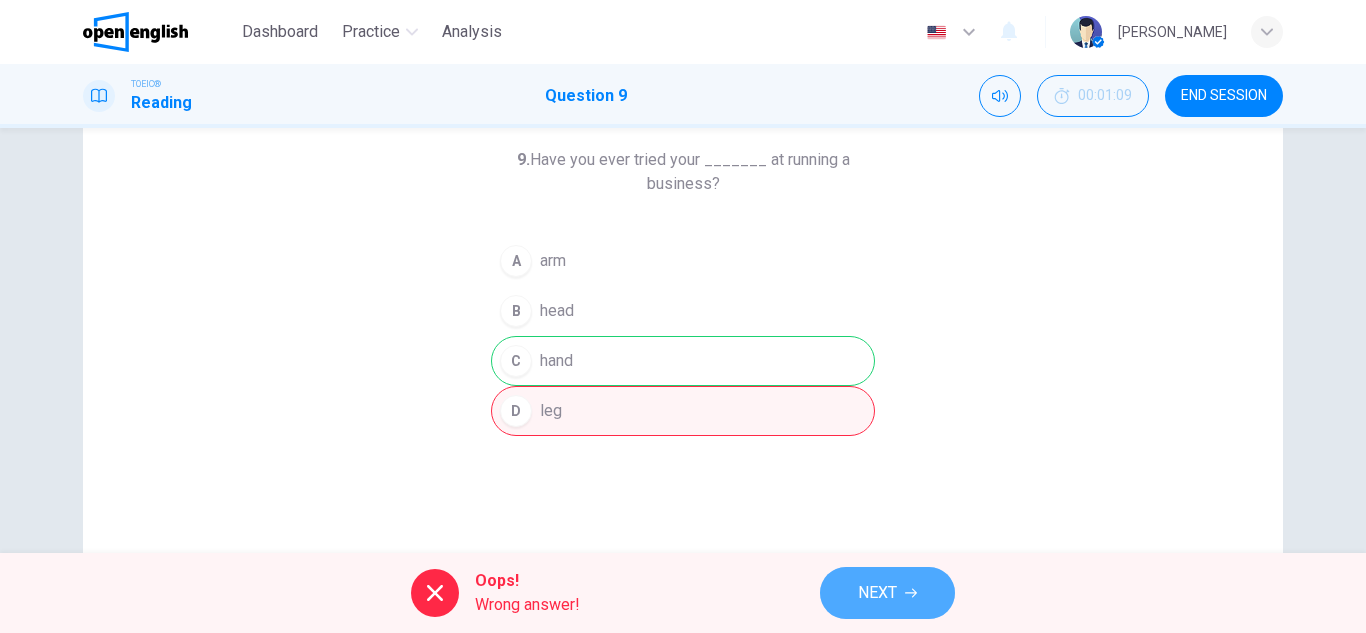 click on "NEXT" at bounding box center (887, 593) 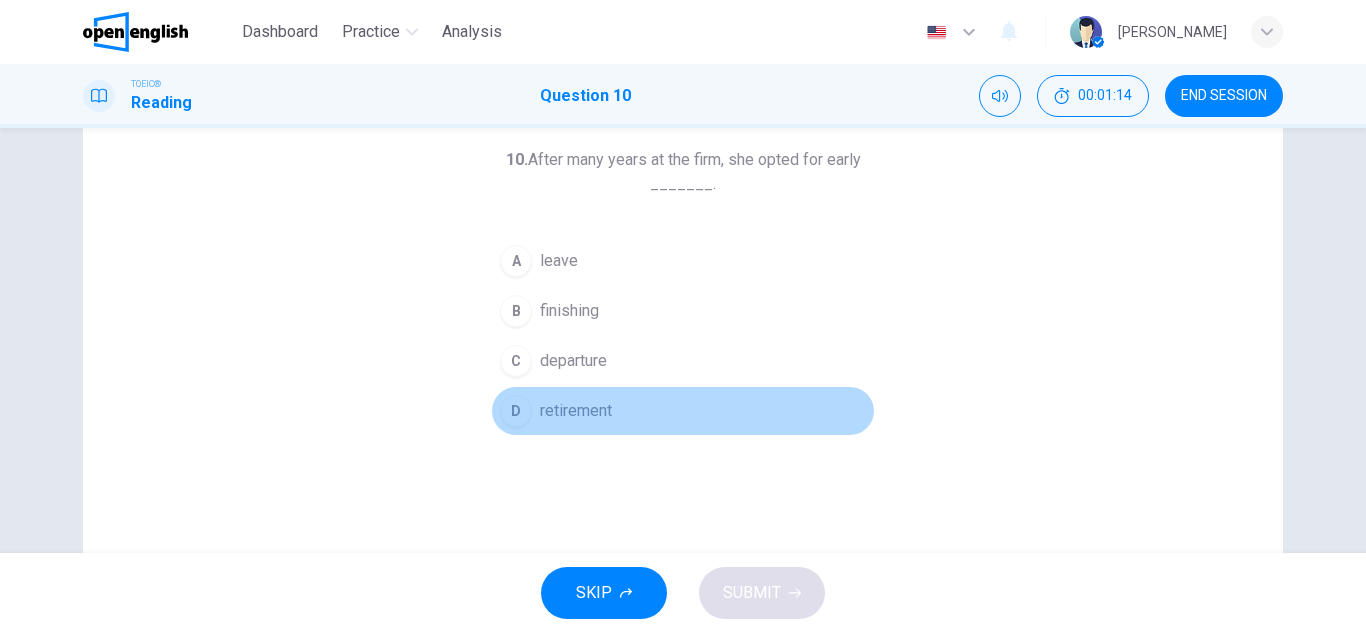 drag, startPoint x: 576, startPoint y: 402, endPoint x: 699, endPoint y: 525, distance: 173.94827 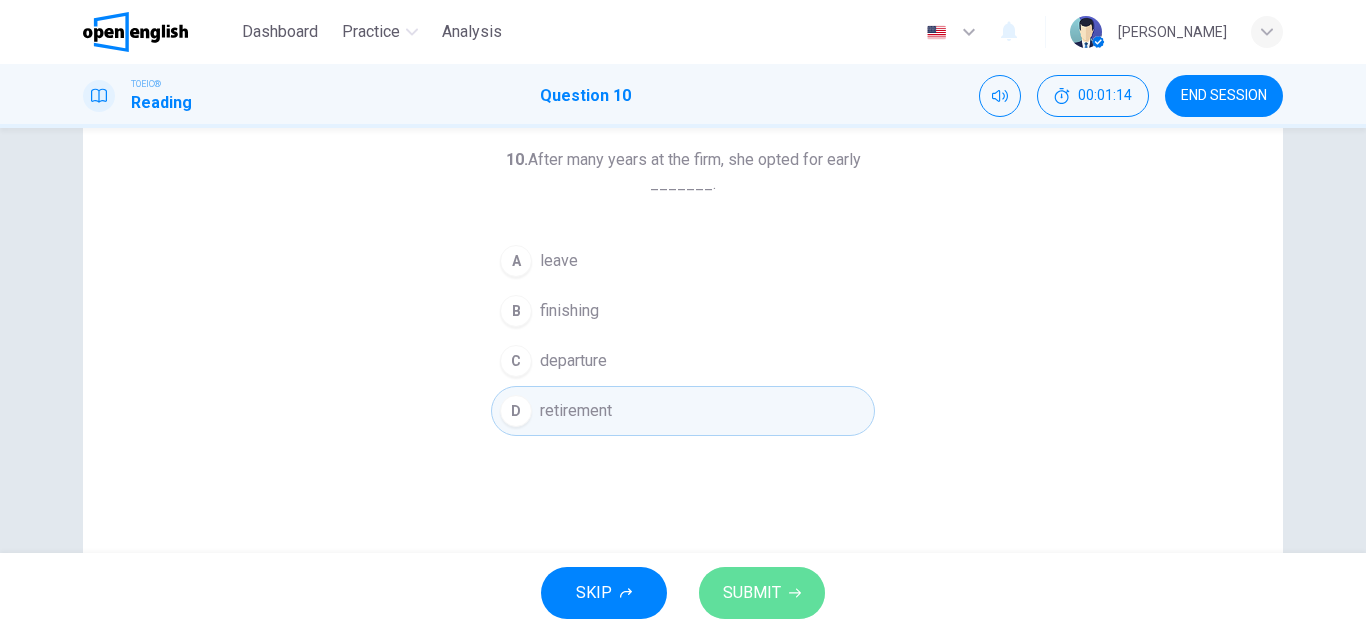 click on "SUBMIT" at bounding box center [752, 593] 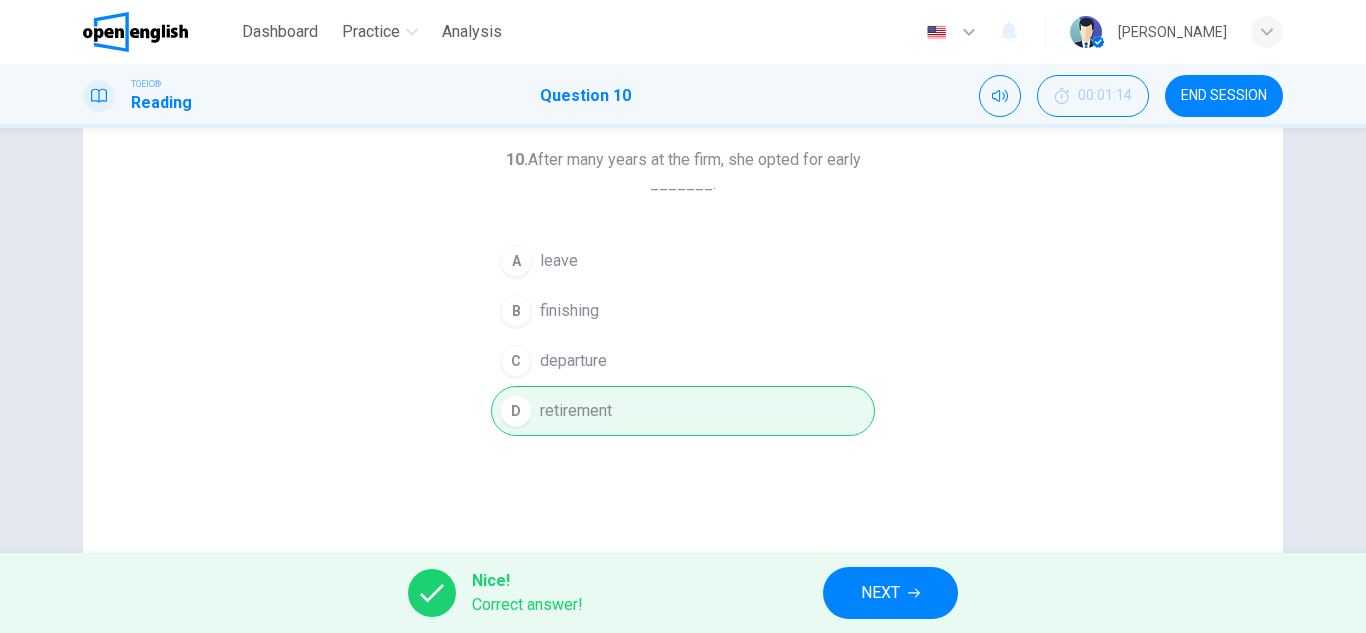 click on "NEXT" at bounding box center [880, 593] 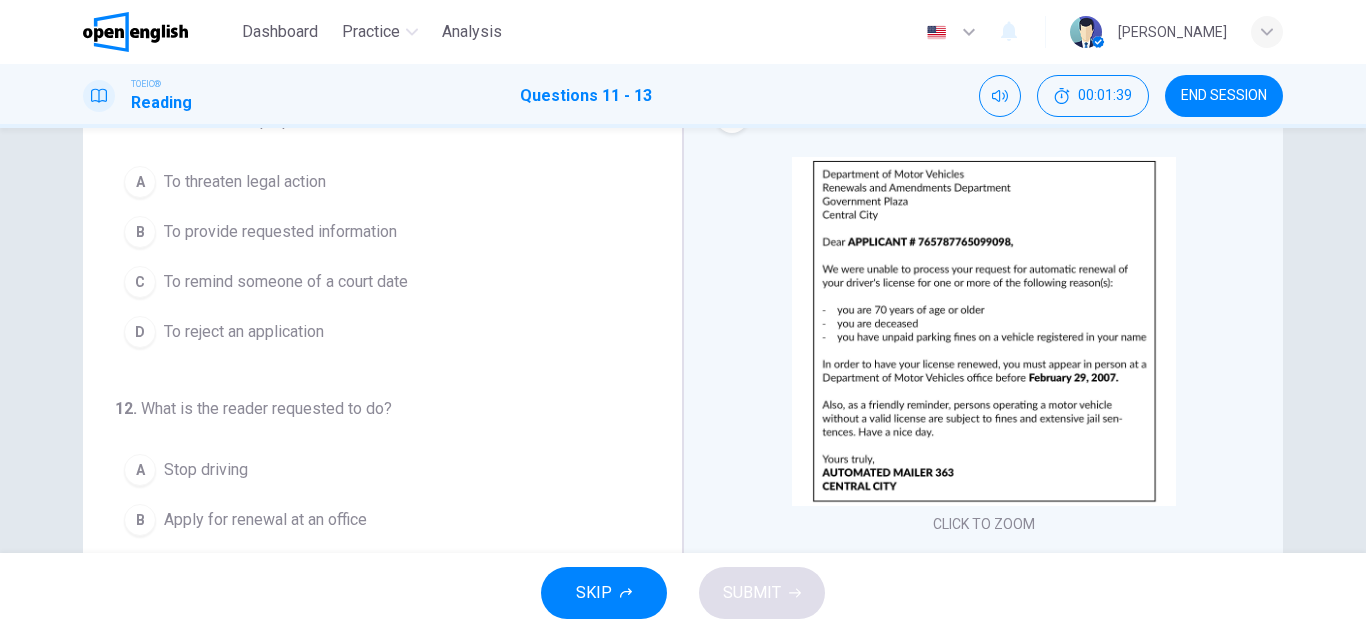 scroll, scrollTop: 100, scrollLeft: 0, axis: vertical 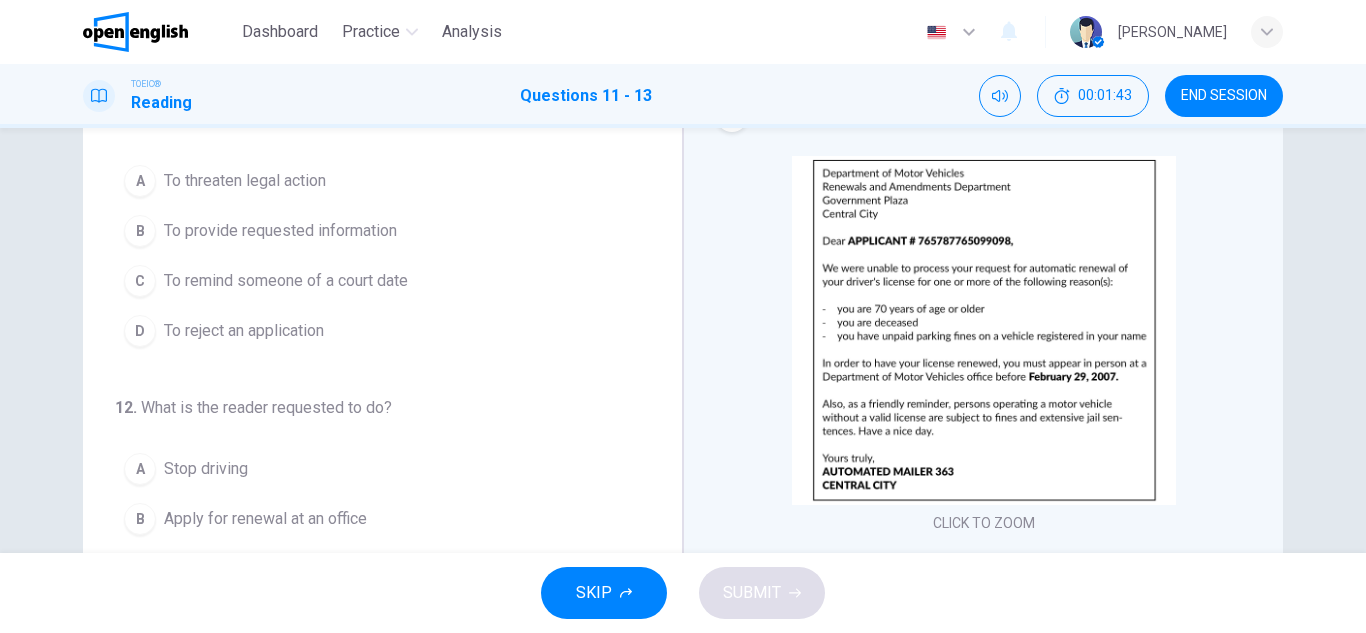 click on "D" at bounding box center (140, 331) 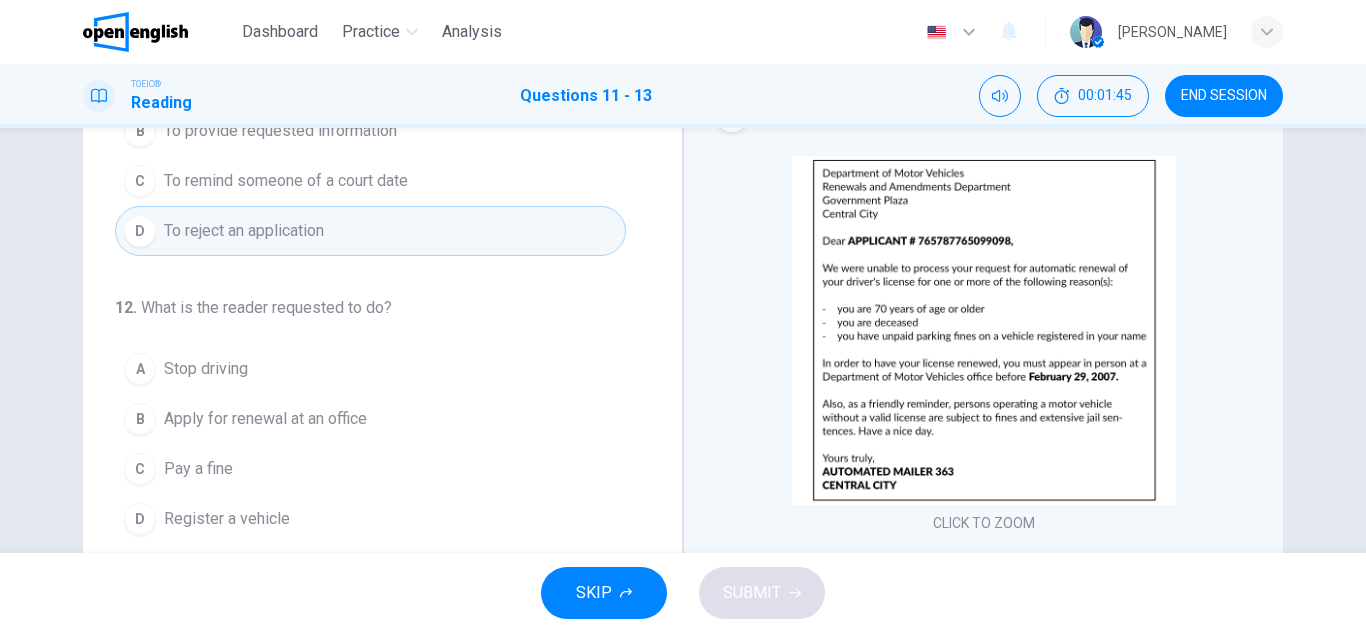 scroll, scrollTop: 200, scrollLeft: 0, axis: vertical 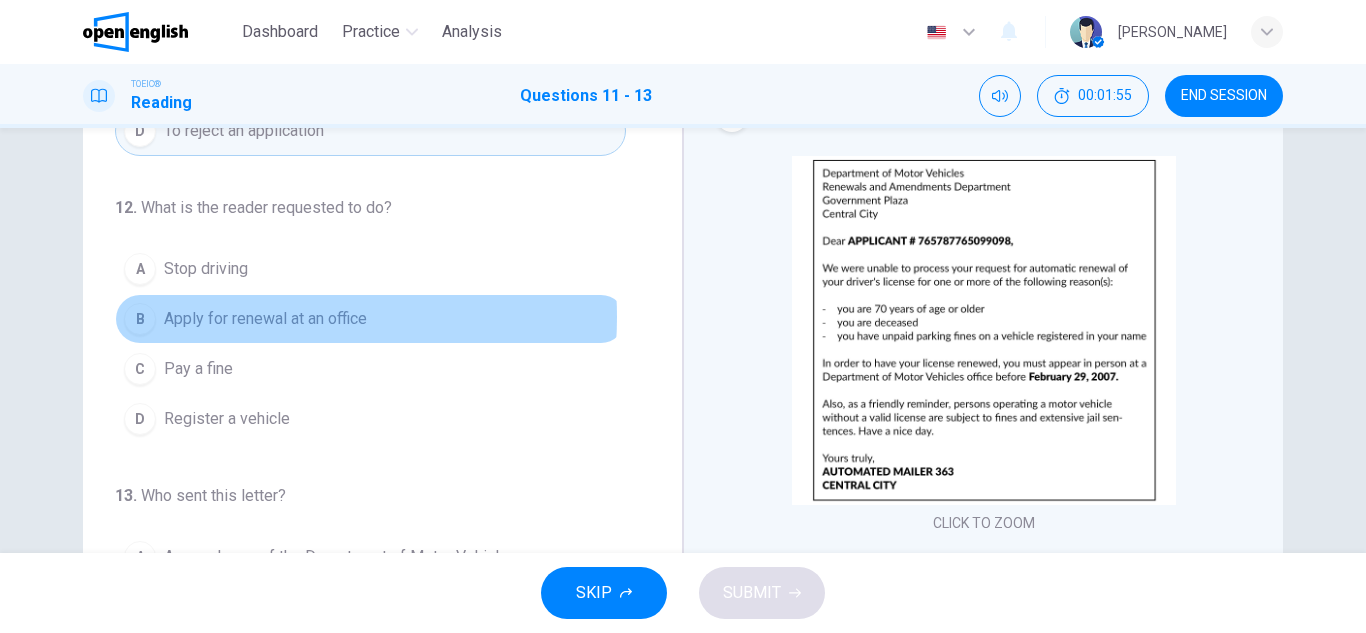 click on "Apply for renewal at an office" at bounding box center [265, 319] 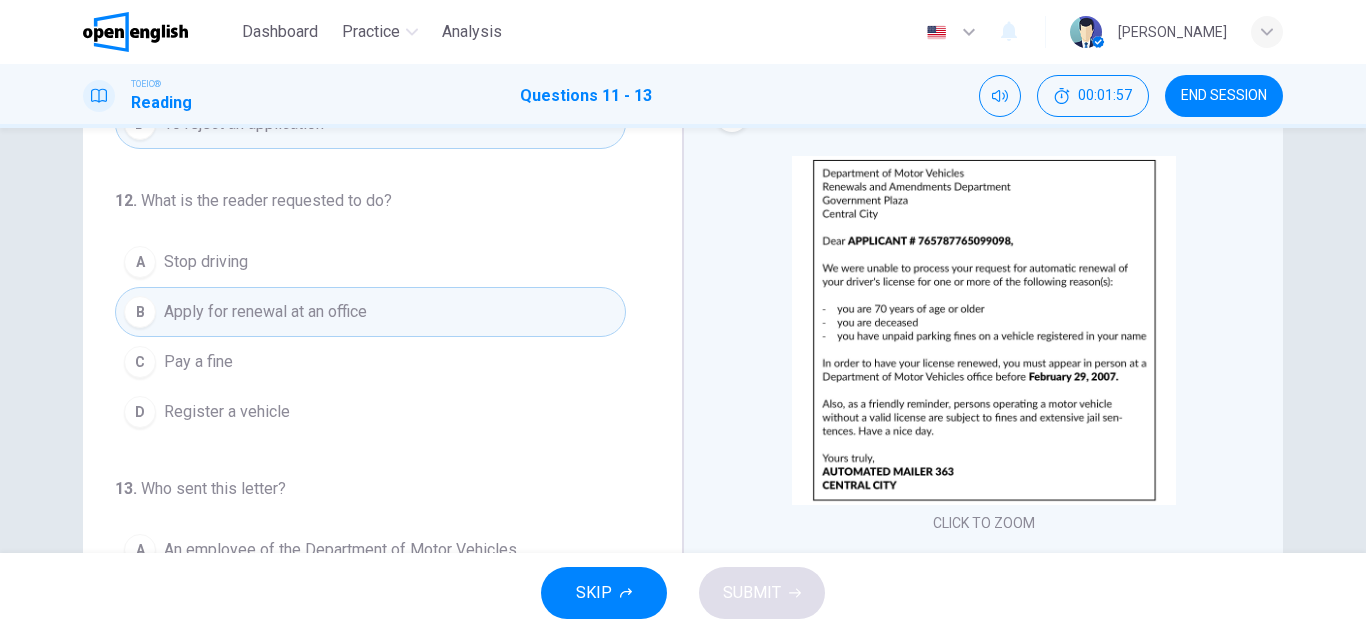 scroll, scrollTop: 209, scrollLeft: 0, axis: vertical 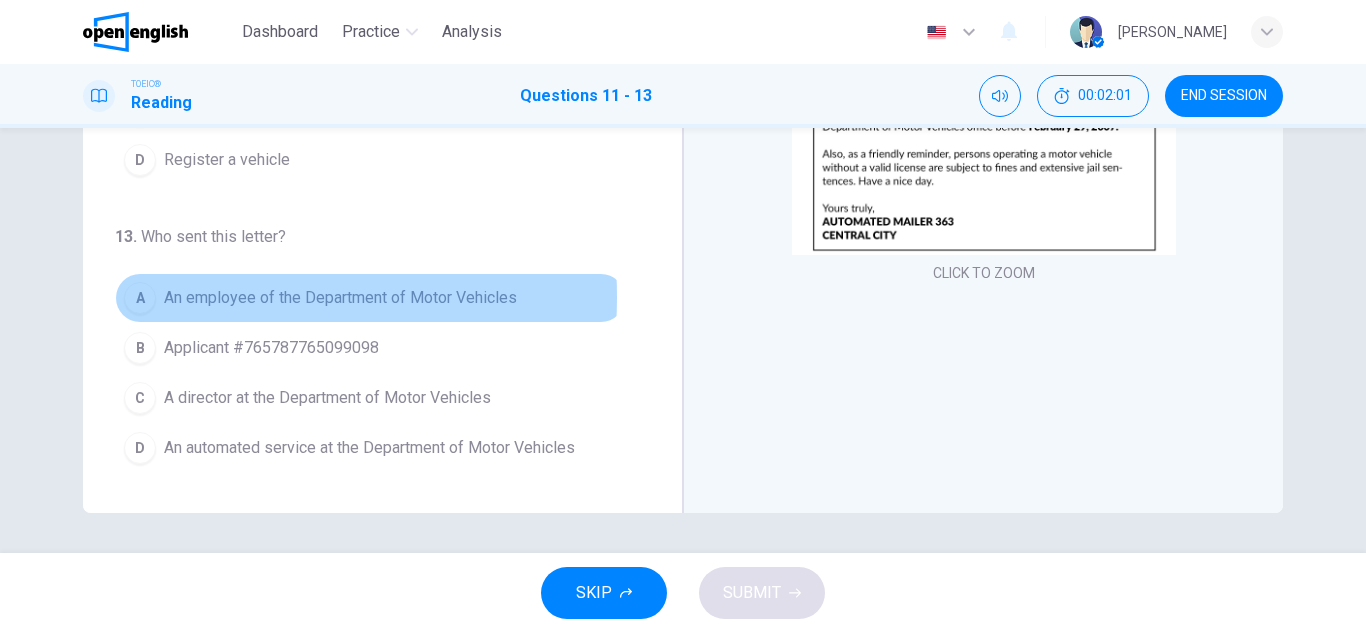 click on "An employee of the Department of Motor Vehicles" at bounding box center [340, 298] 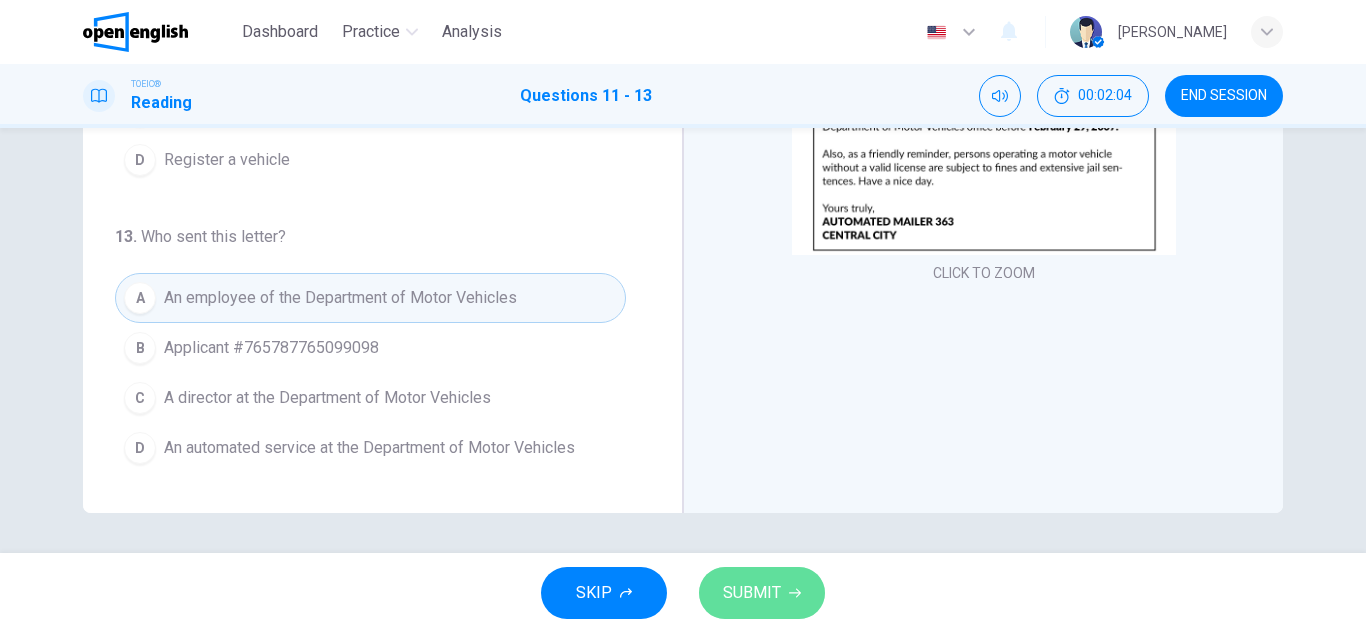 click on "SUBMIT" at bounding box center [752, 593] 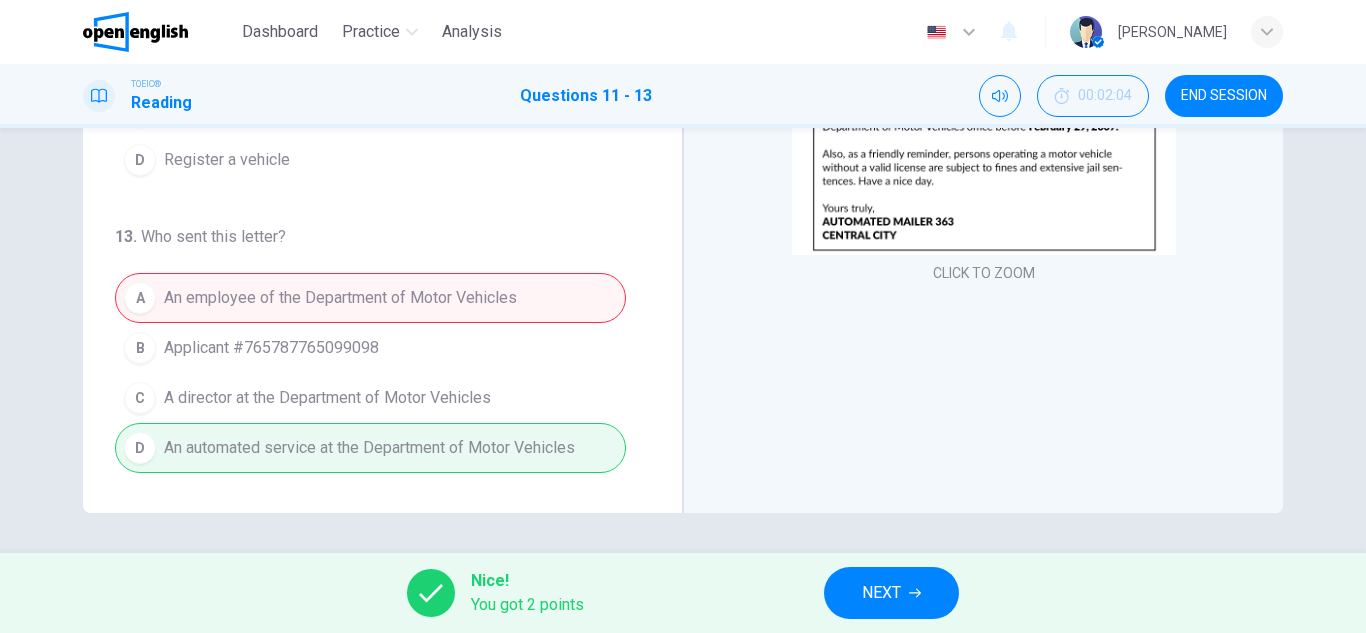 click on "NEXT" at bounding box center [881, 593] 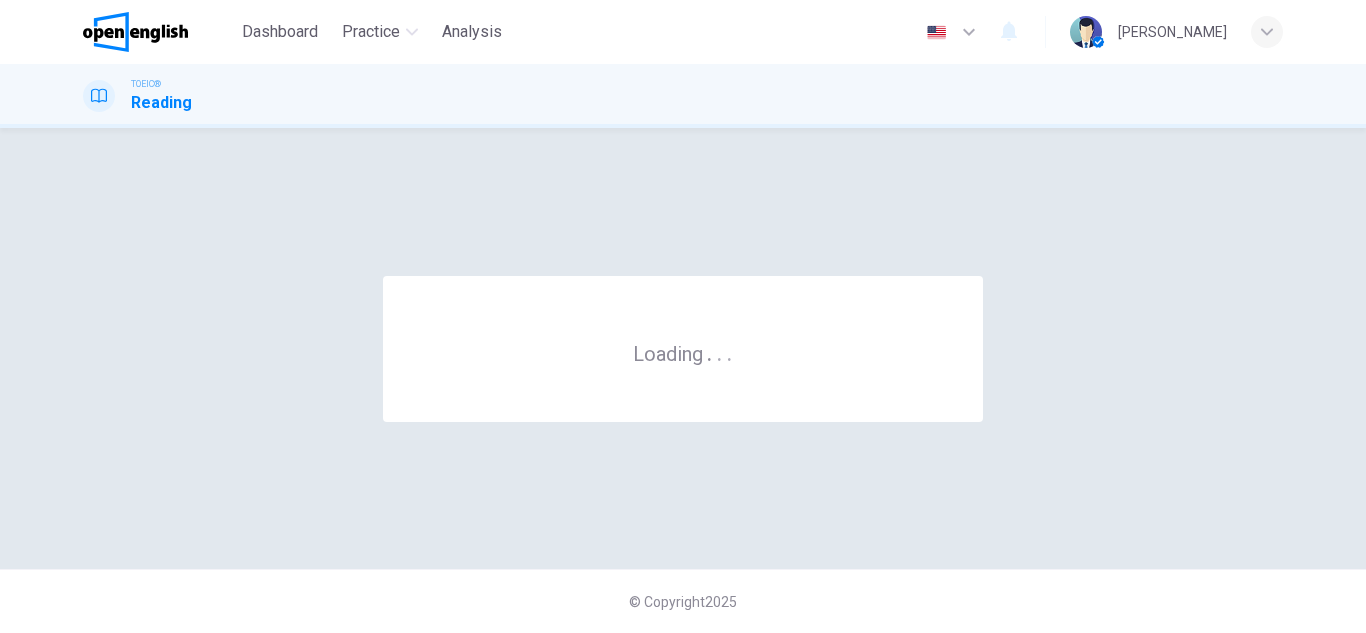 scroll, scrollTop: 0, scrollLeft: 0, axis: both 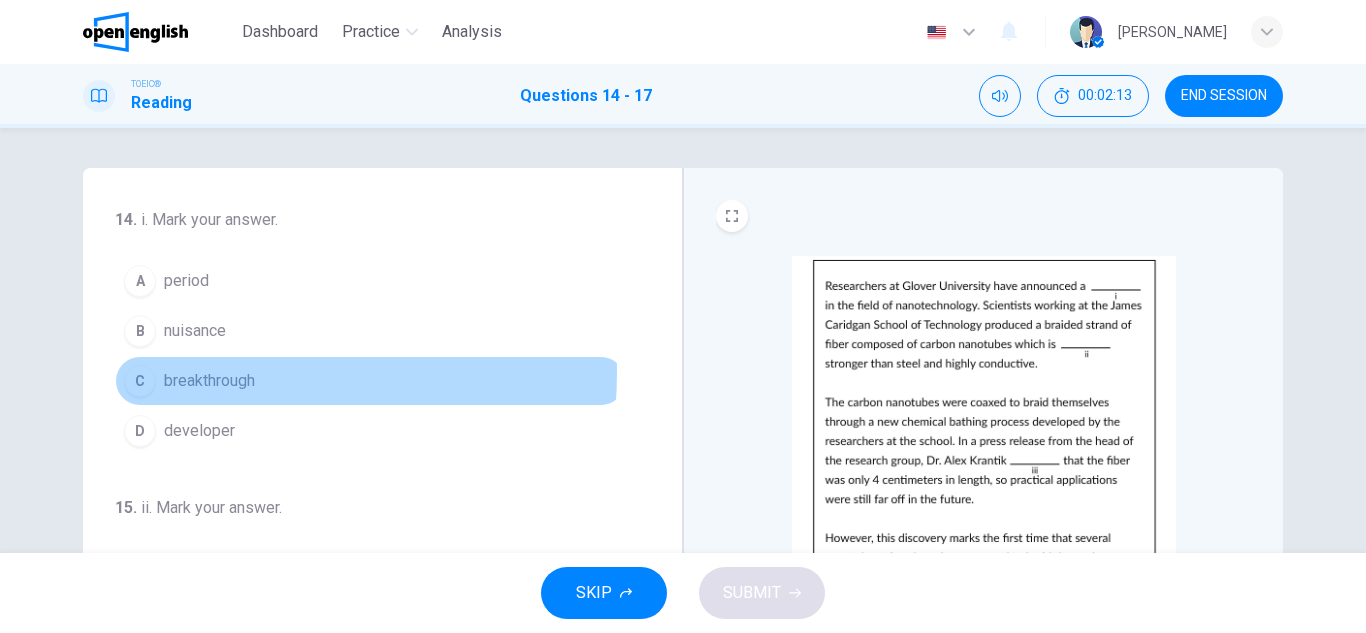 click on "breakthrough" at bounding box center (209, 381) 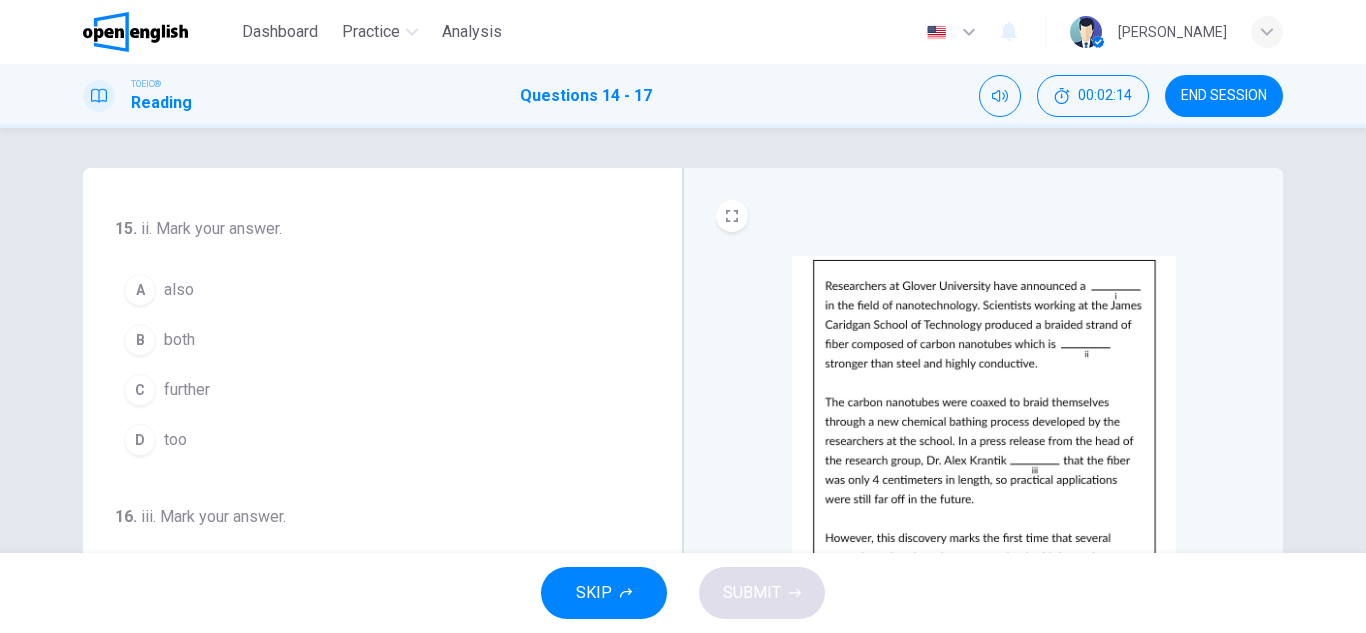 scroll, scrollTop: 300, scrollLeft: 0, axis: vertical 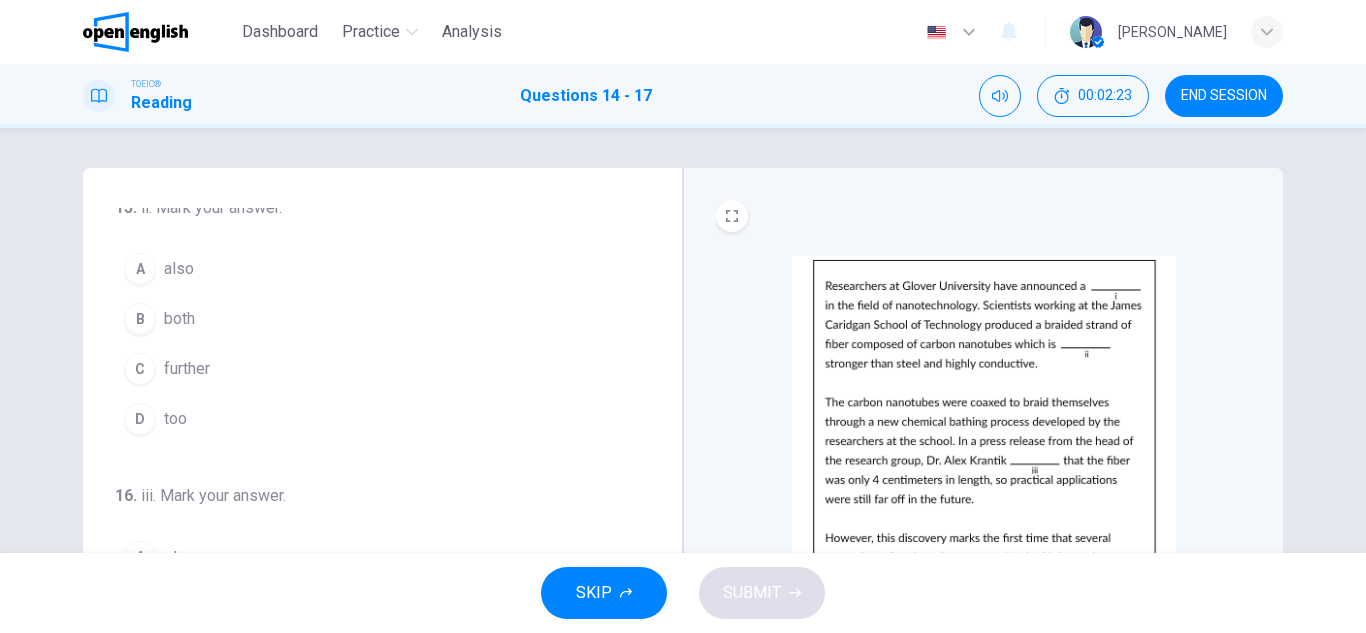click on "also" at bounding box center (179, 269) 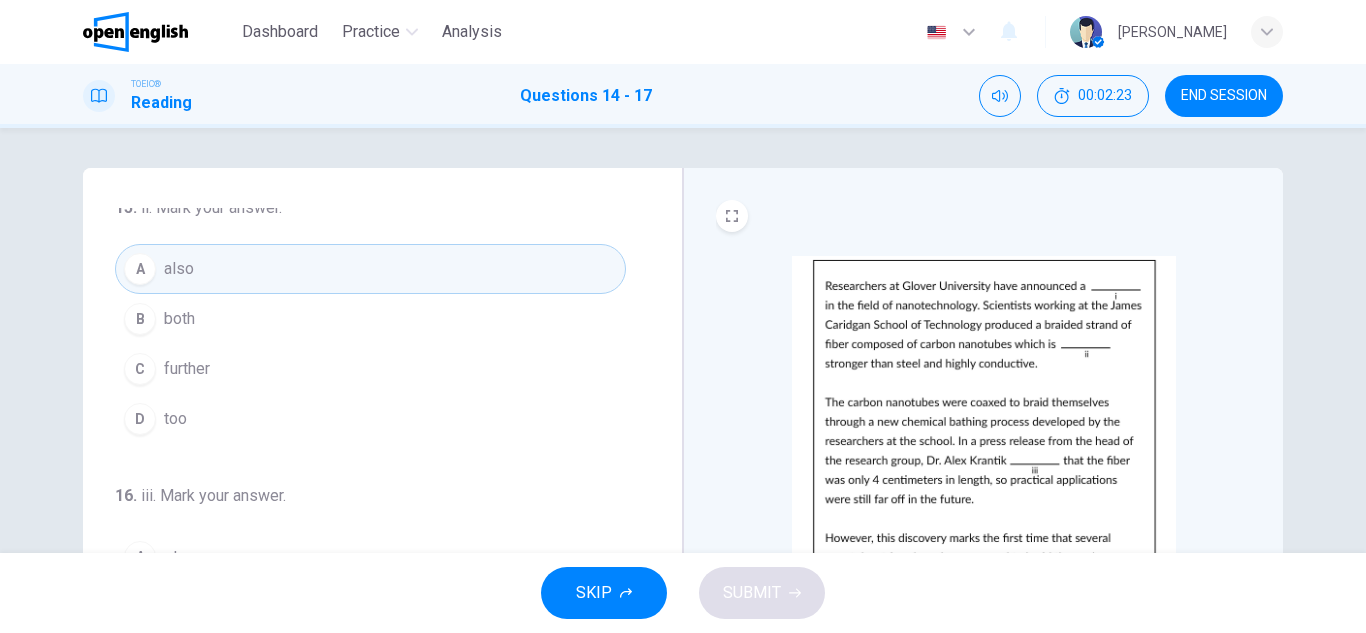 scroll, scrollTop: 497, scrollLeft: 0, axis: vertical 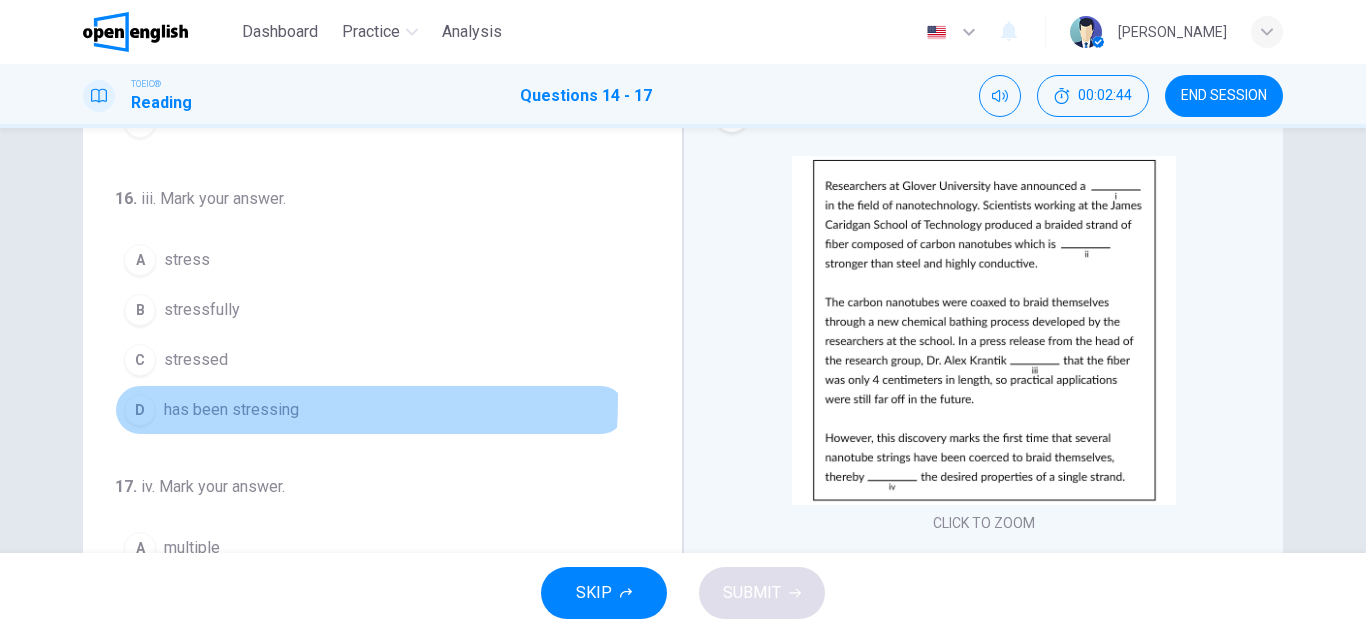 click on "has been stressing" at bounding box center (231, 410) 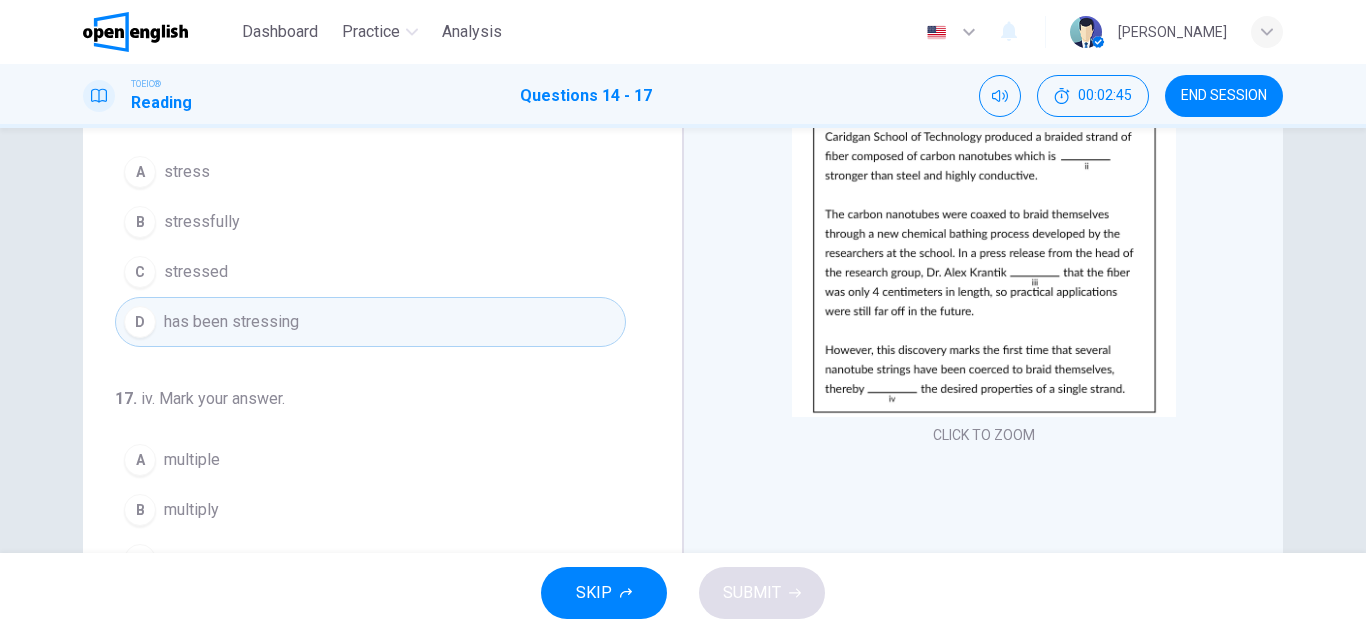 scroll, scrollTop: 350, scrollLeft: 0, axis: vertical 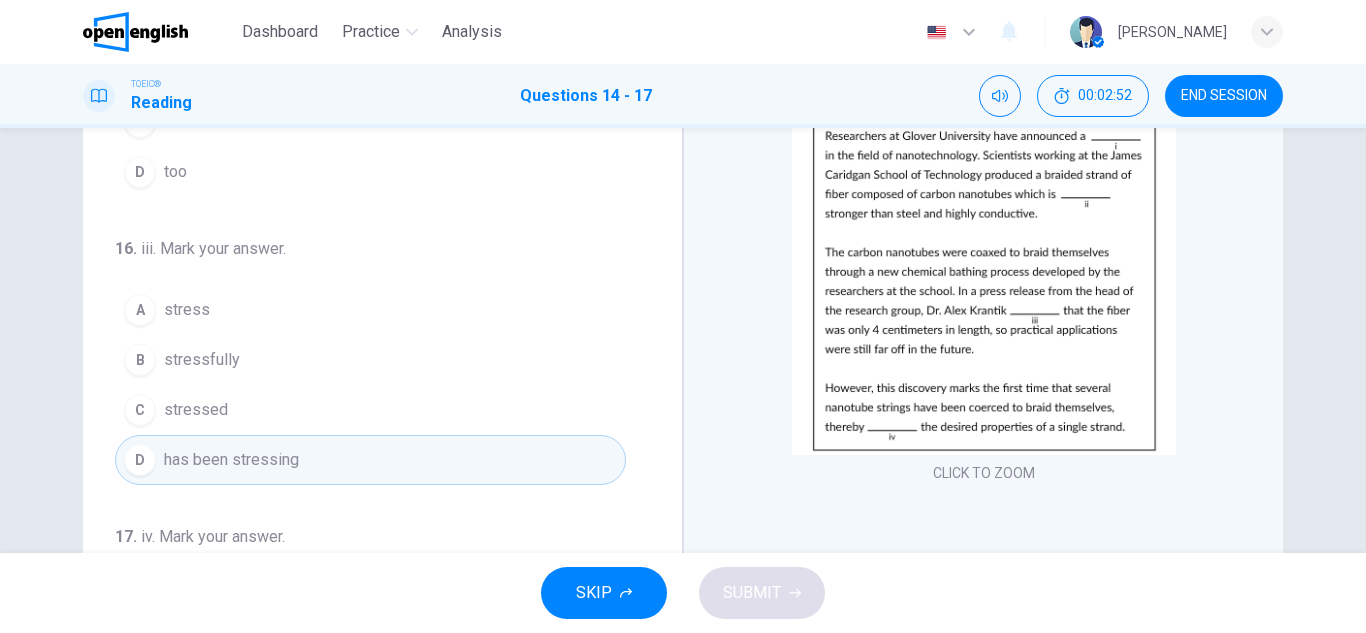 click at bounding box center [984, 280] 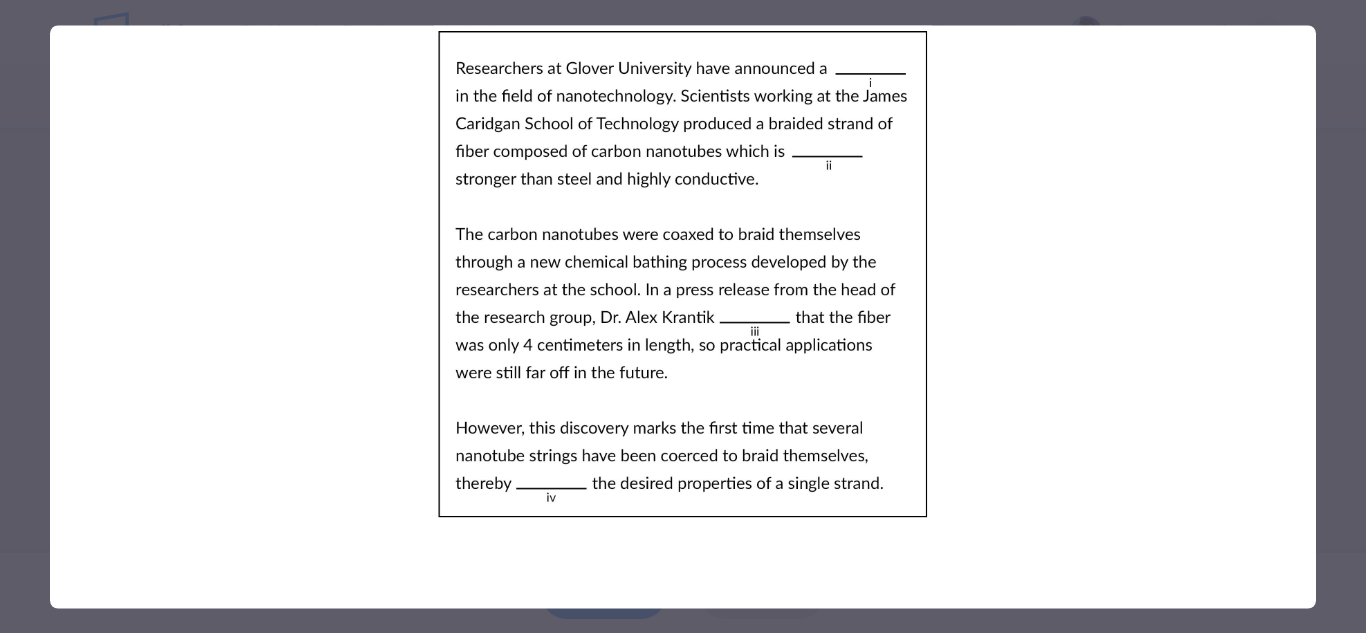 click at bounding box center [683, 274] 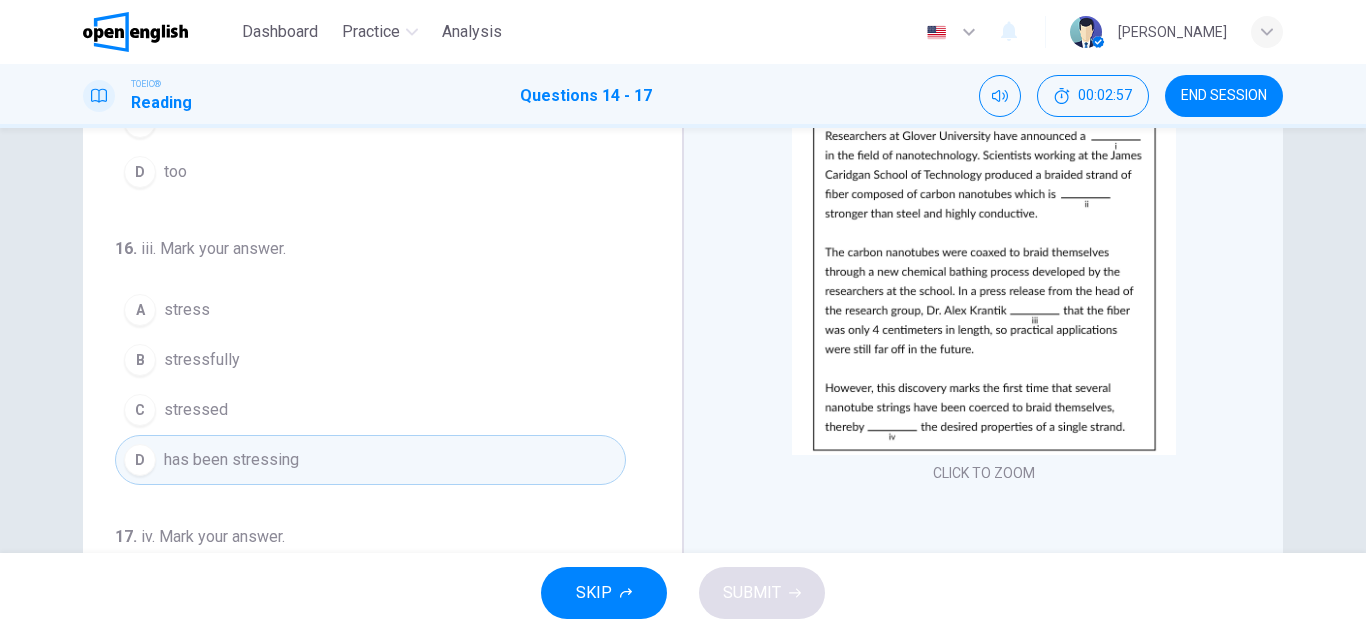 scroll, scrollTop: 497, scrollLeft: 0, axis: vertical 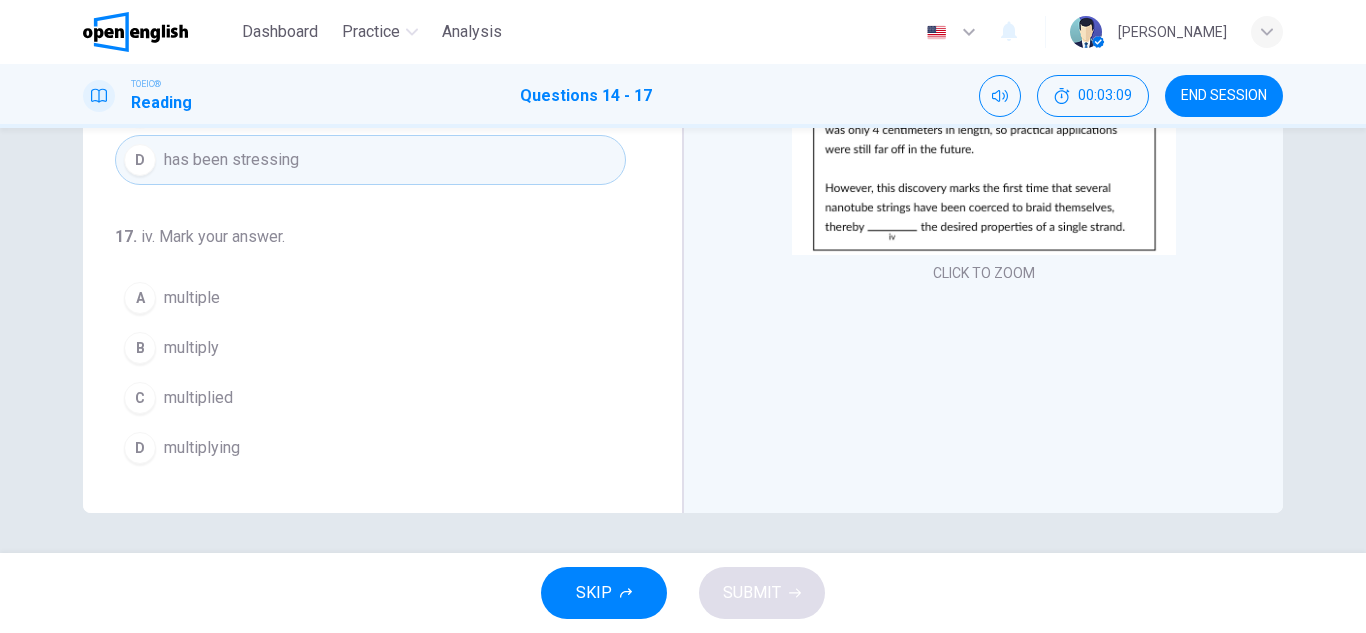 drag, startPoint x: 202, startPoint y: 394, endPoint x: 416, endPoint y: 477, distance: 229.53214 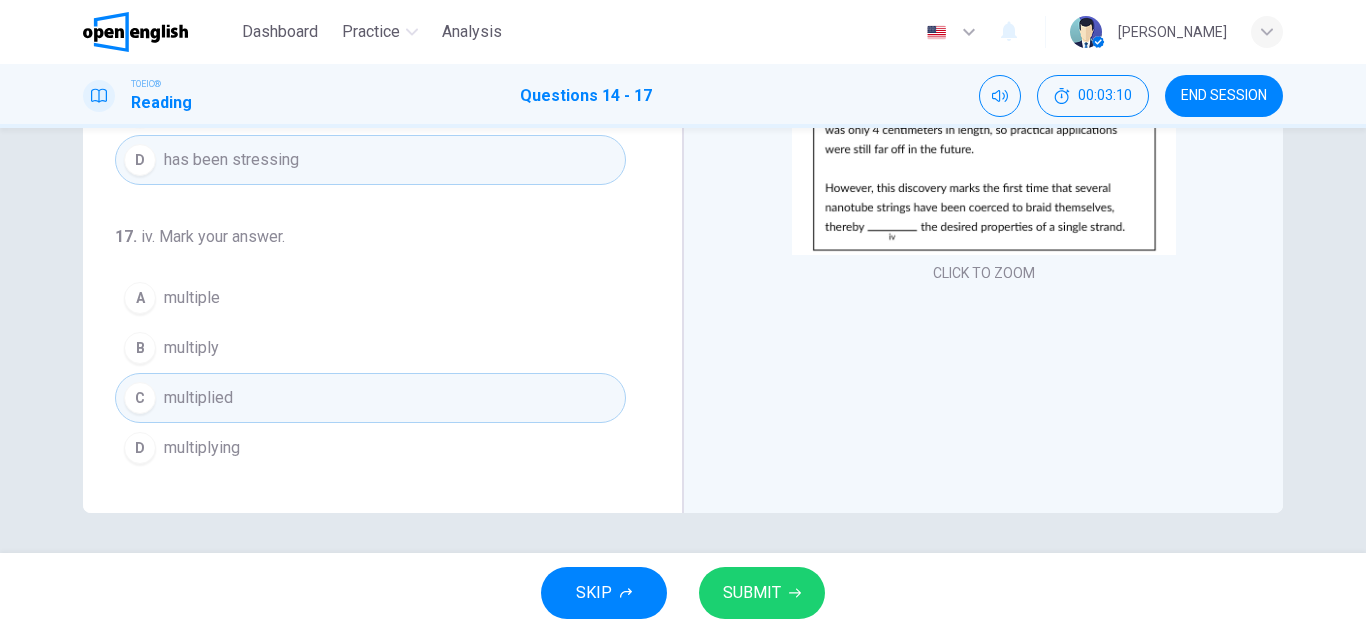 click 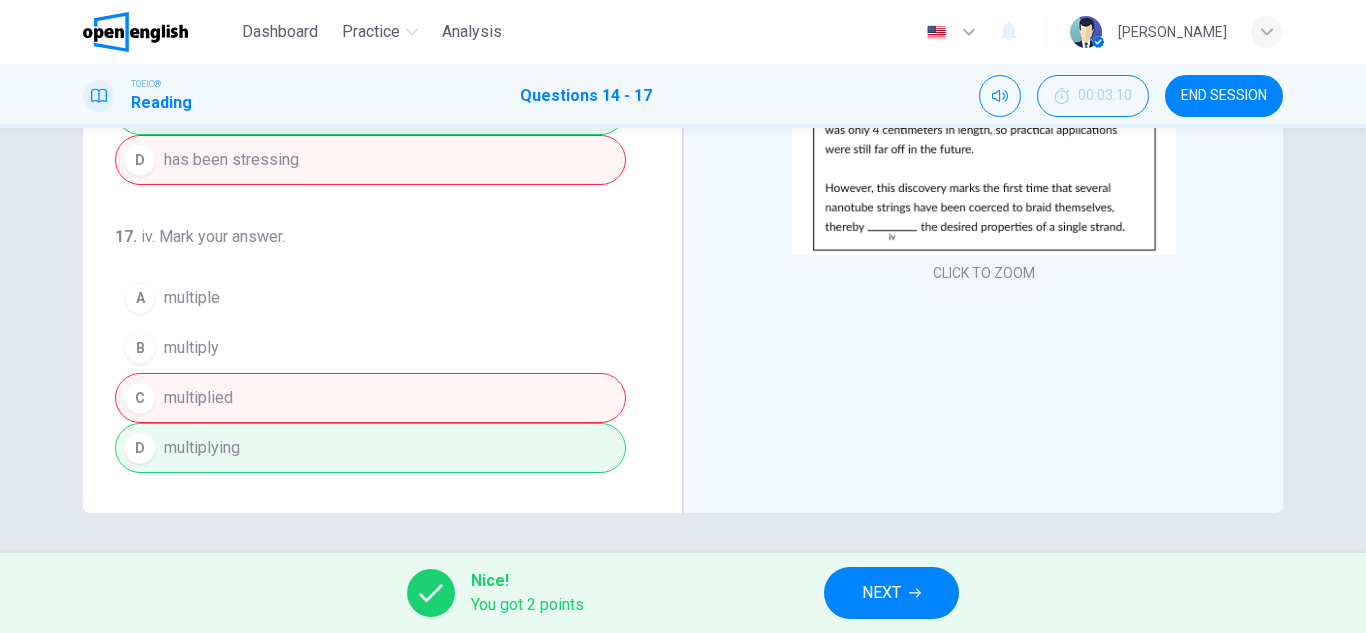 click on "NEXT" at bounding box center [881, 593] 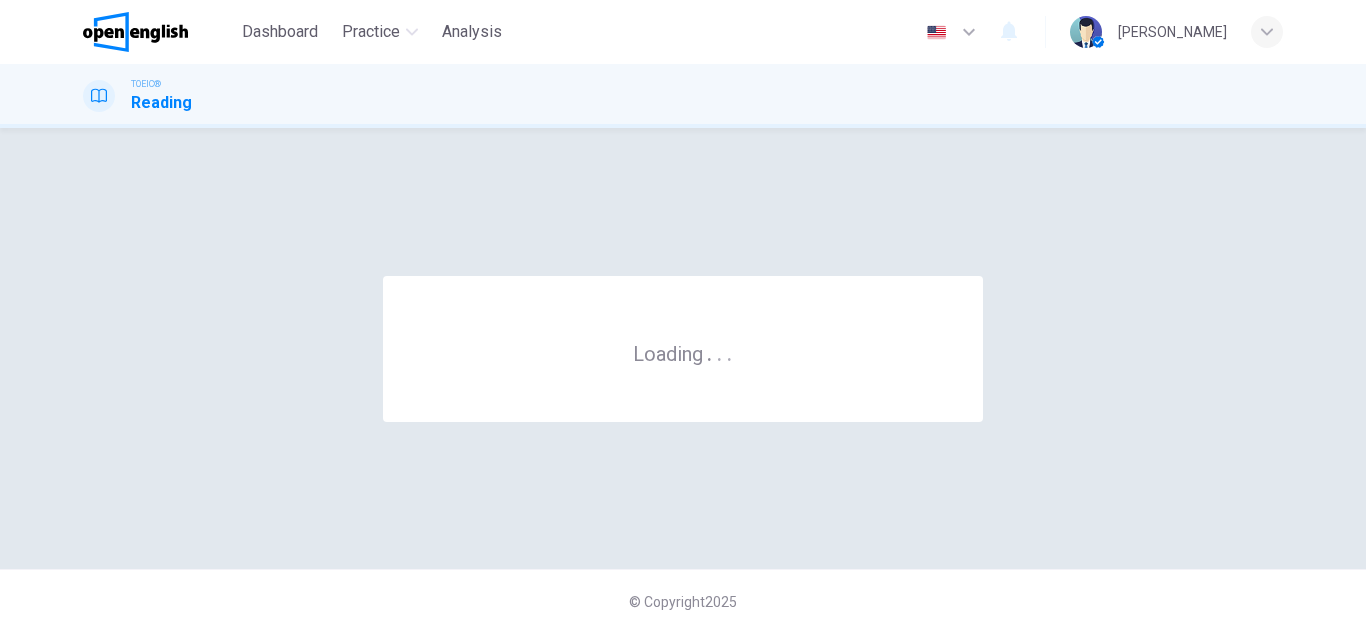 scroll, scrollTop: 0, scrollLeft: 0, axis: both 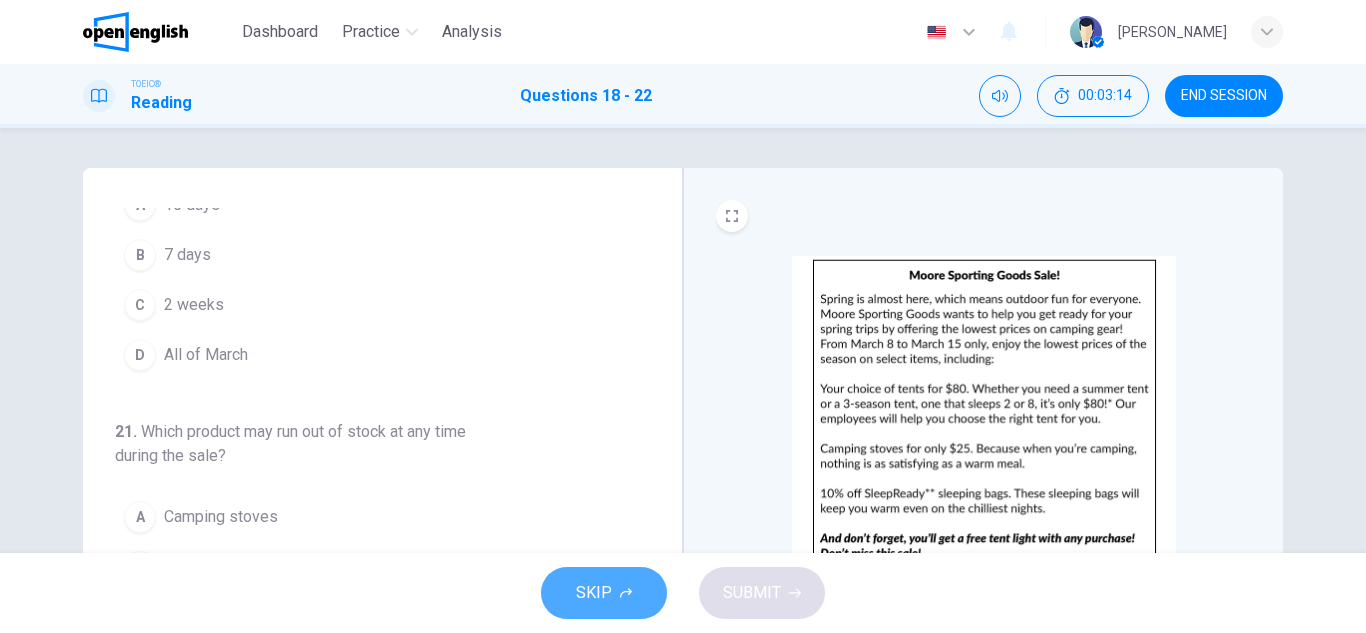 click on "SKIP" at bounding box center (604, 593) 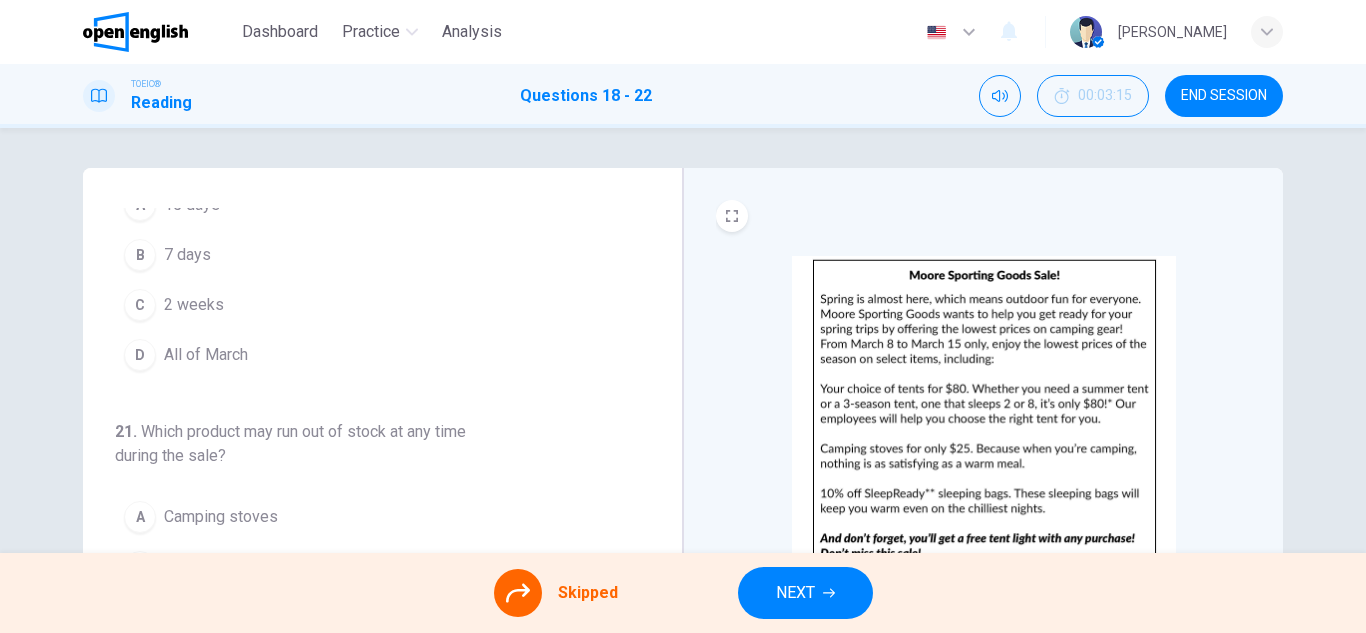 click on "NEXT" at bounding box center [795, 593] 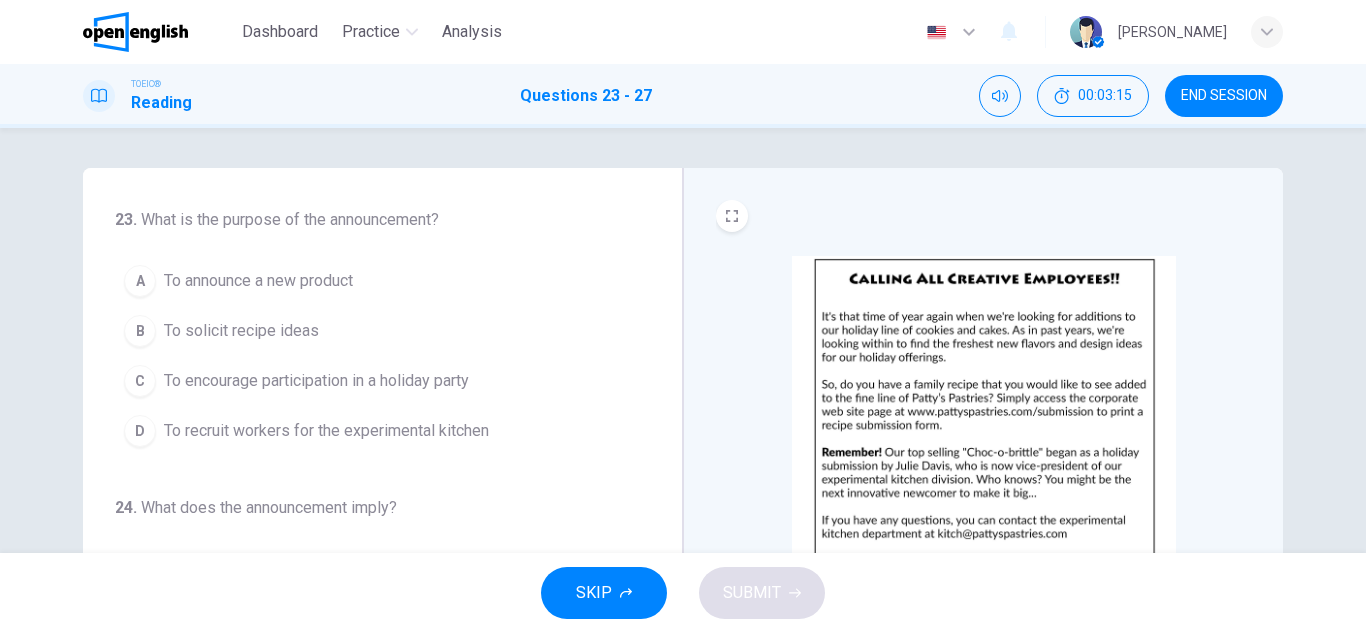 click on "END SESSION" at bounding box center (1224, 96) 